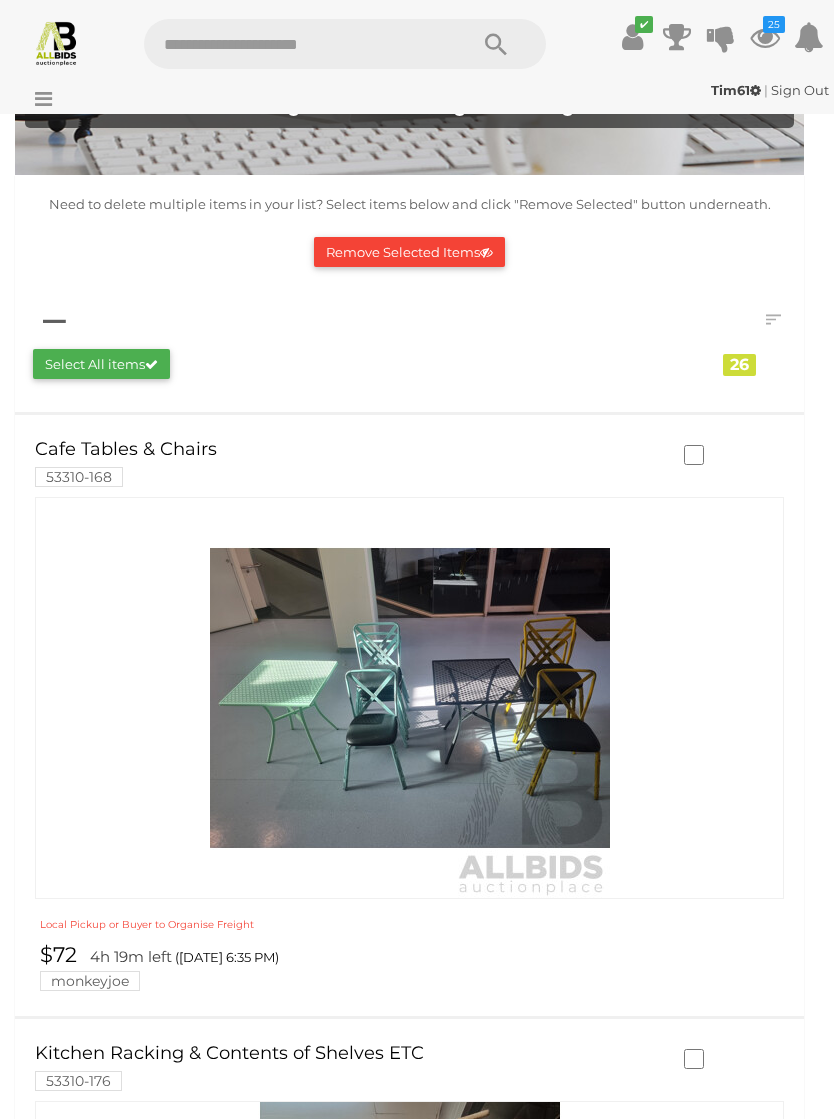 scroll, scrollTop: 153, scrollLeft: 0, axis: vertical 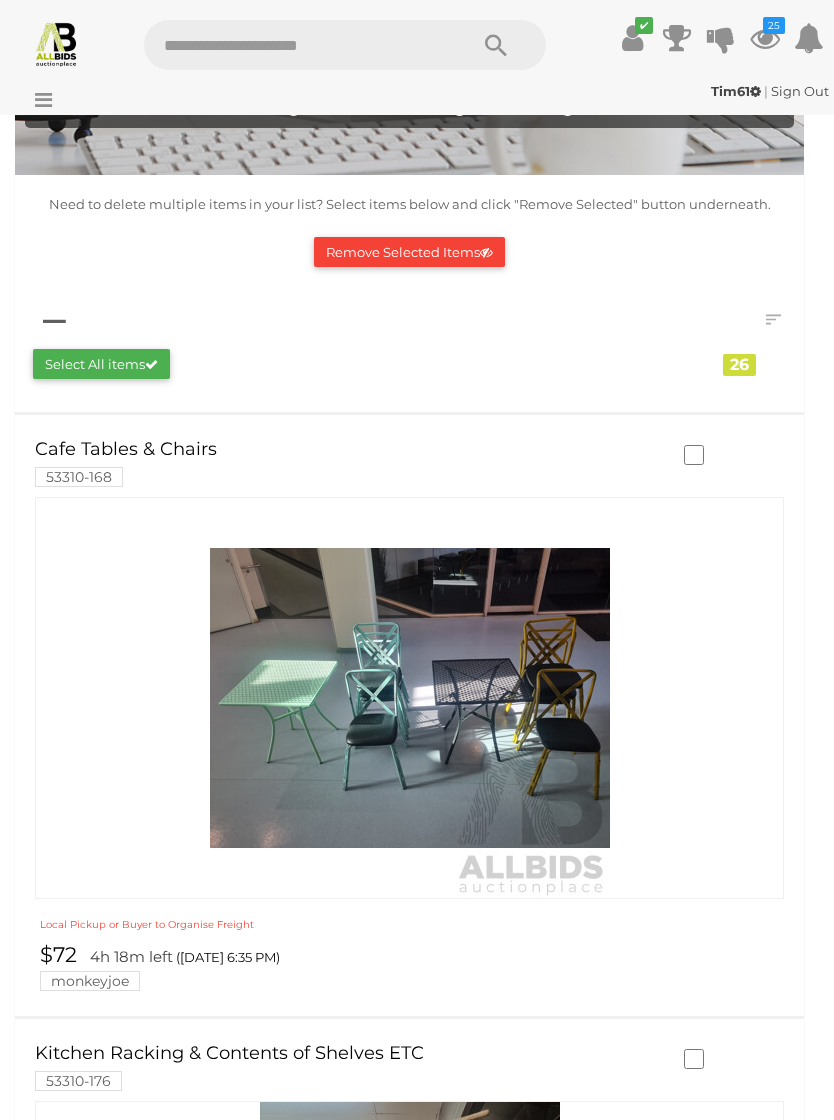 click at bounding box center [410, 698] 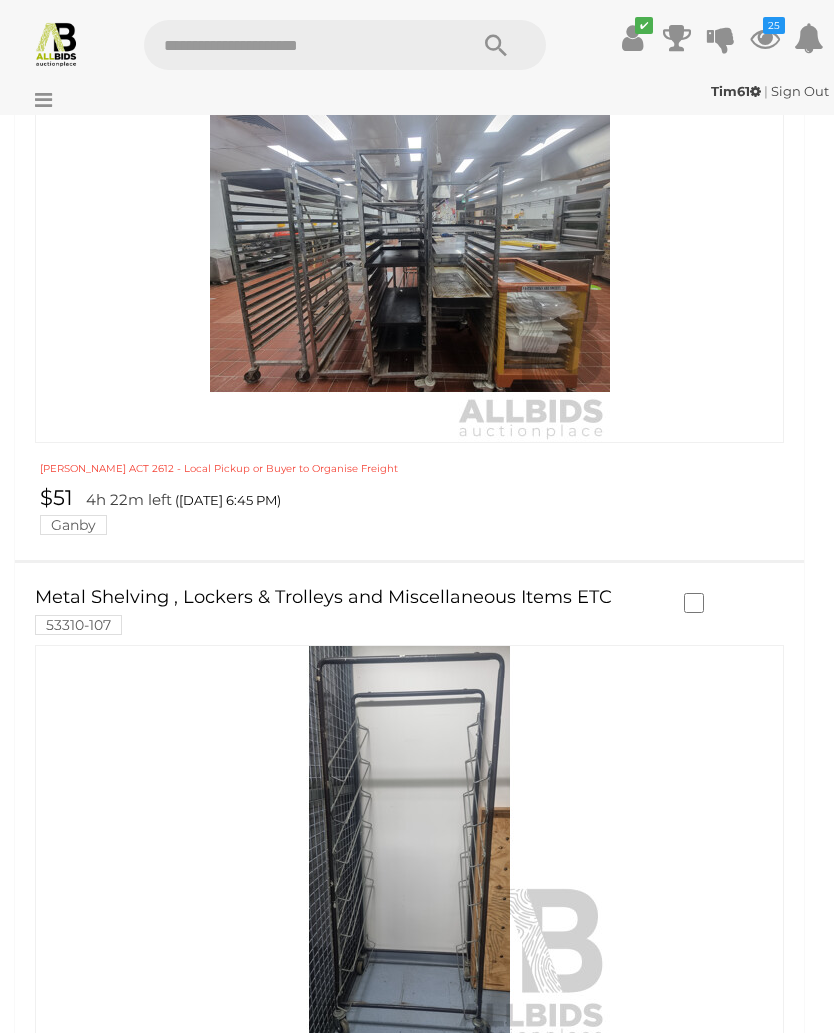scroll, scrollTop: 3624, scrollLeft: 0, axis: vertical 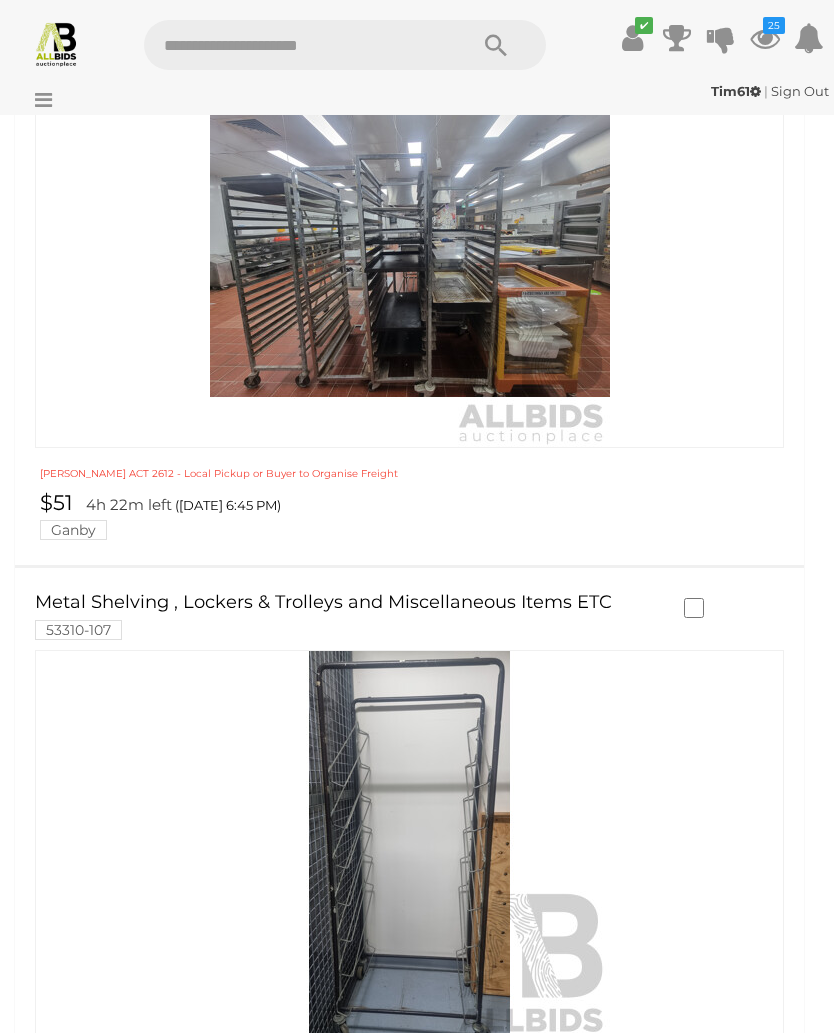 click at bounding box center [410, 851] 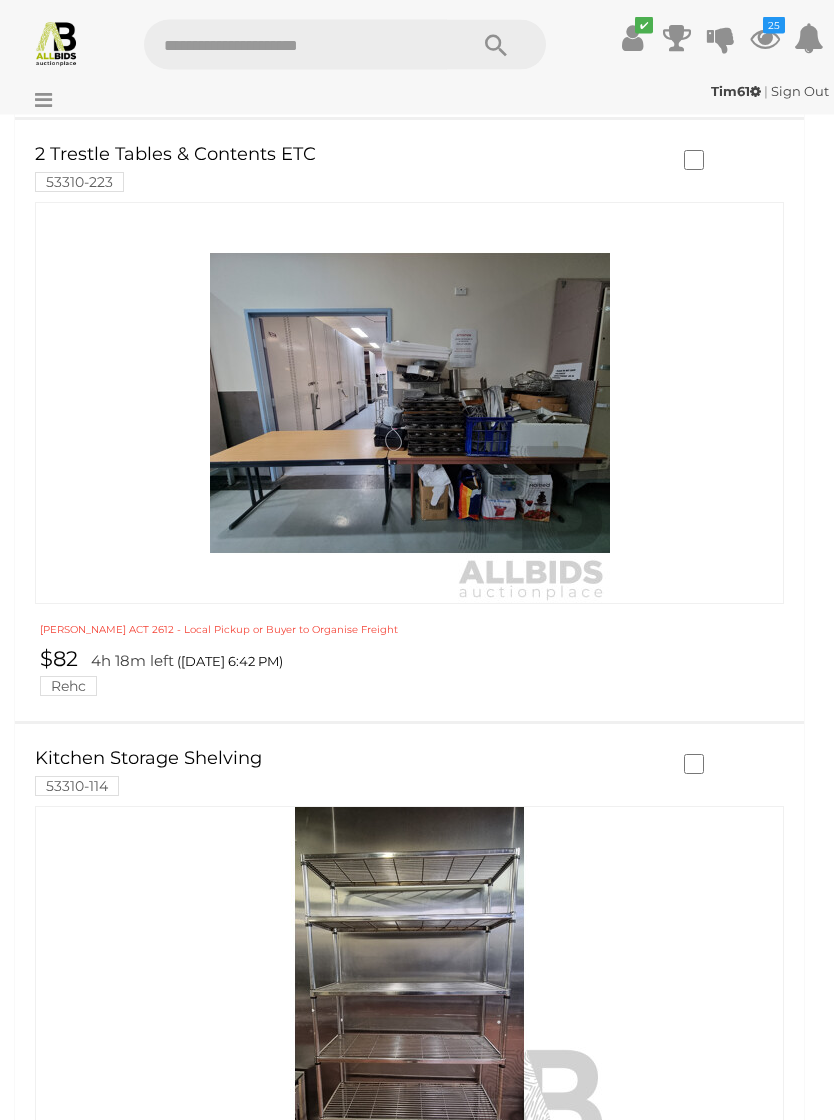 scroll, scrollTop: 2260, scrollLeft: 0, axis: vertical 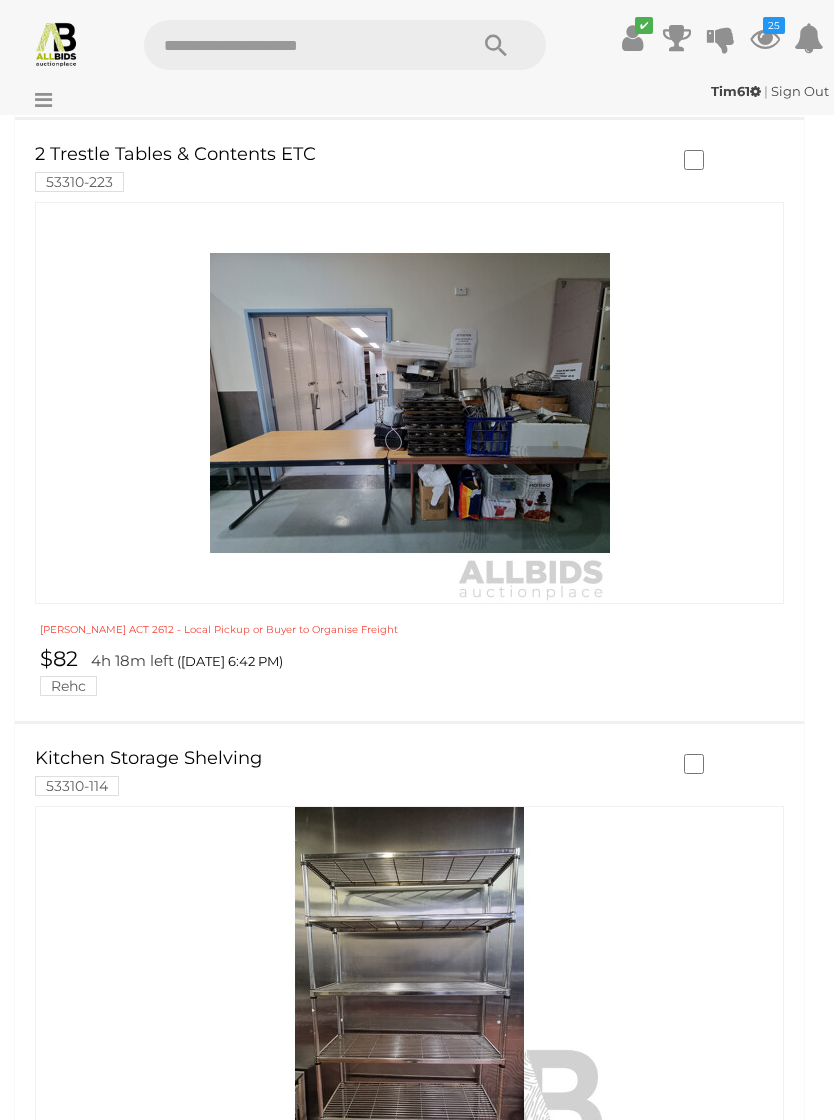 click at bounding box center [410, 1611] 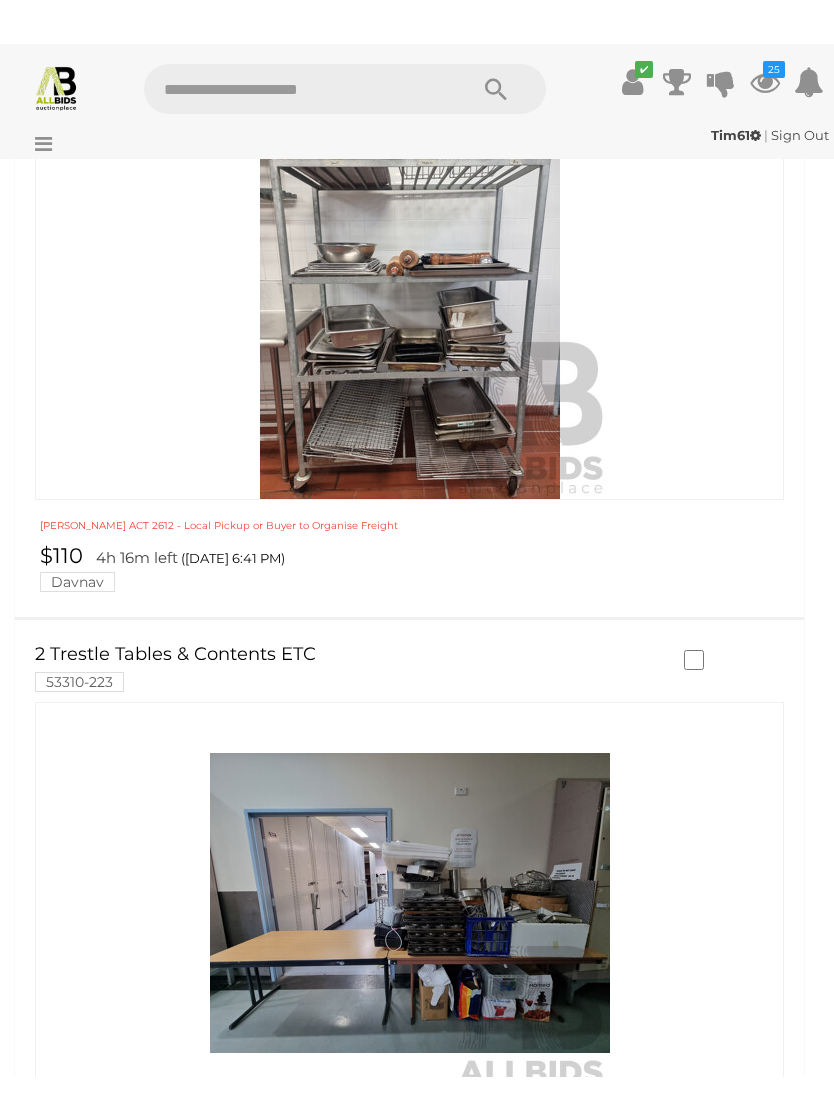 scroll, scrollTop: 1725, scrollLeft: 0, axis: vertical 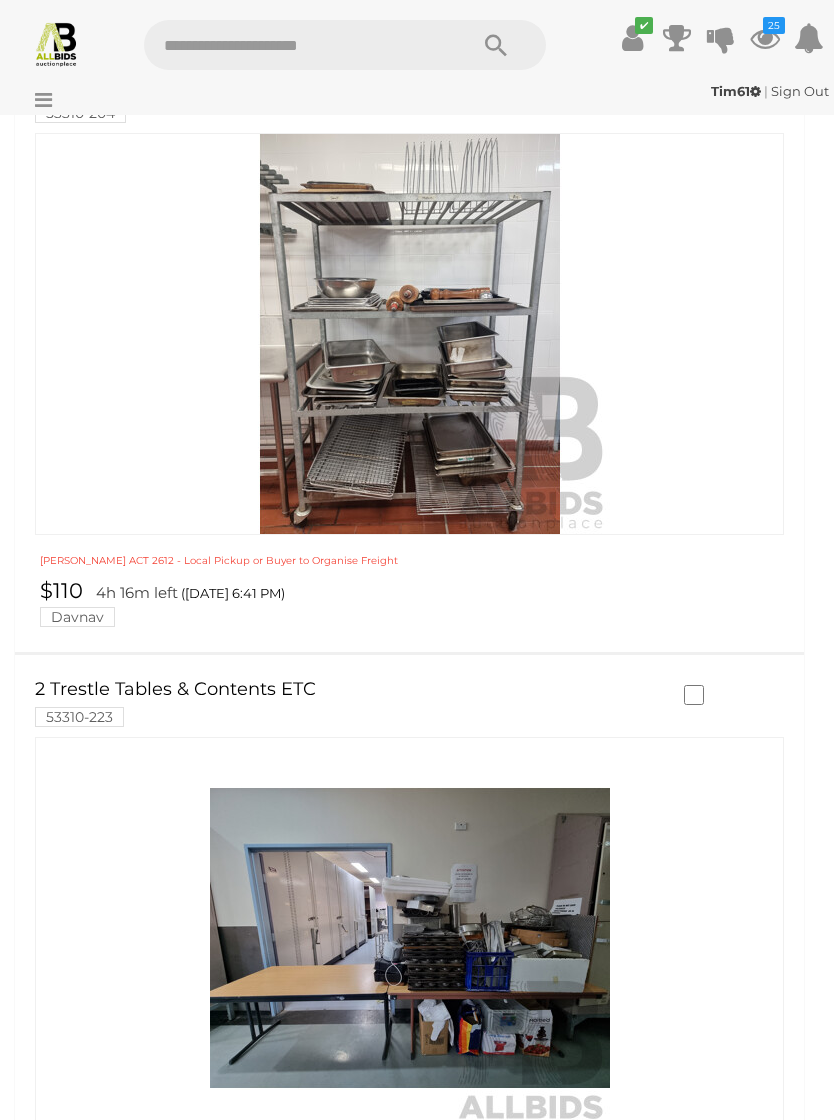 click at bounding box center (410, 938) 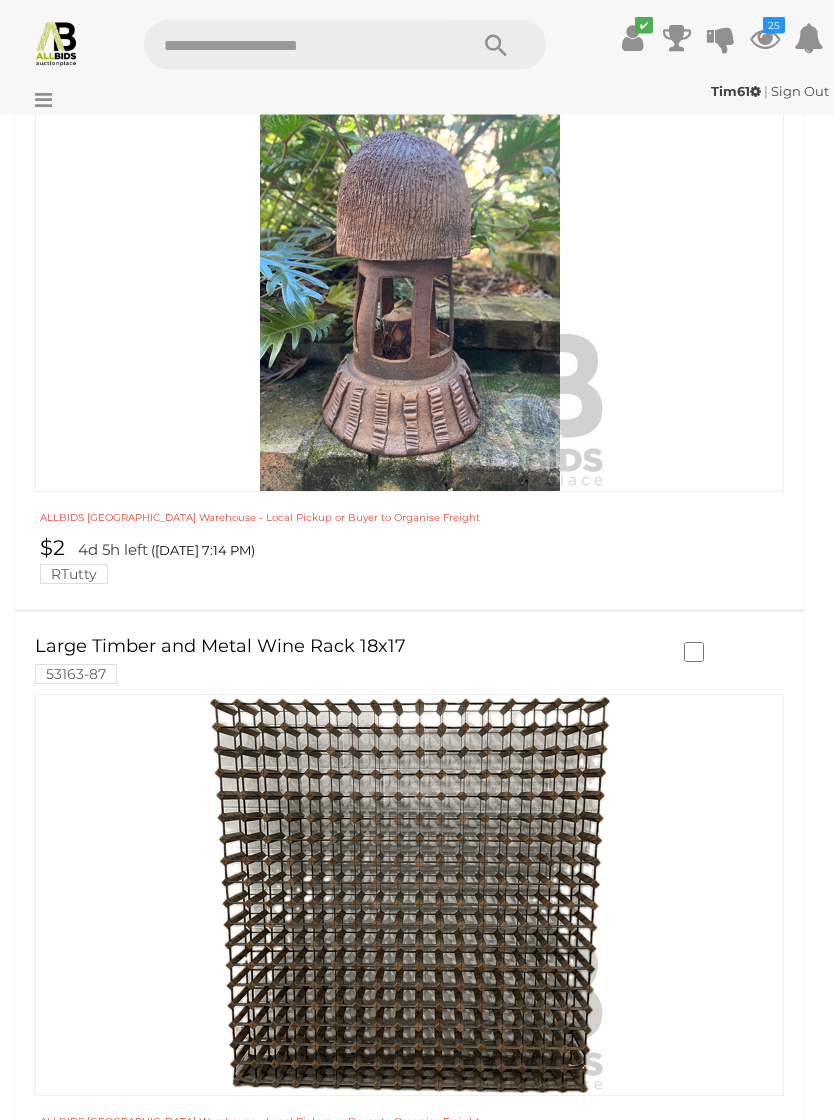 scroll, scrollTop: 13985, scrollLeft: 0, axis: vertical 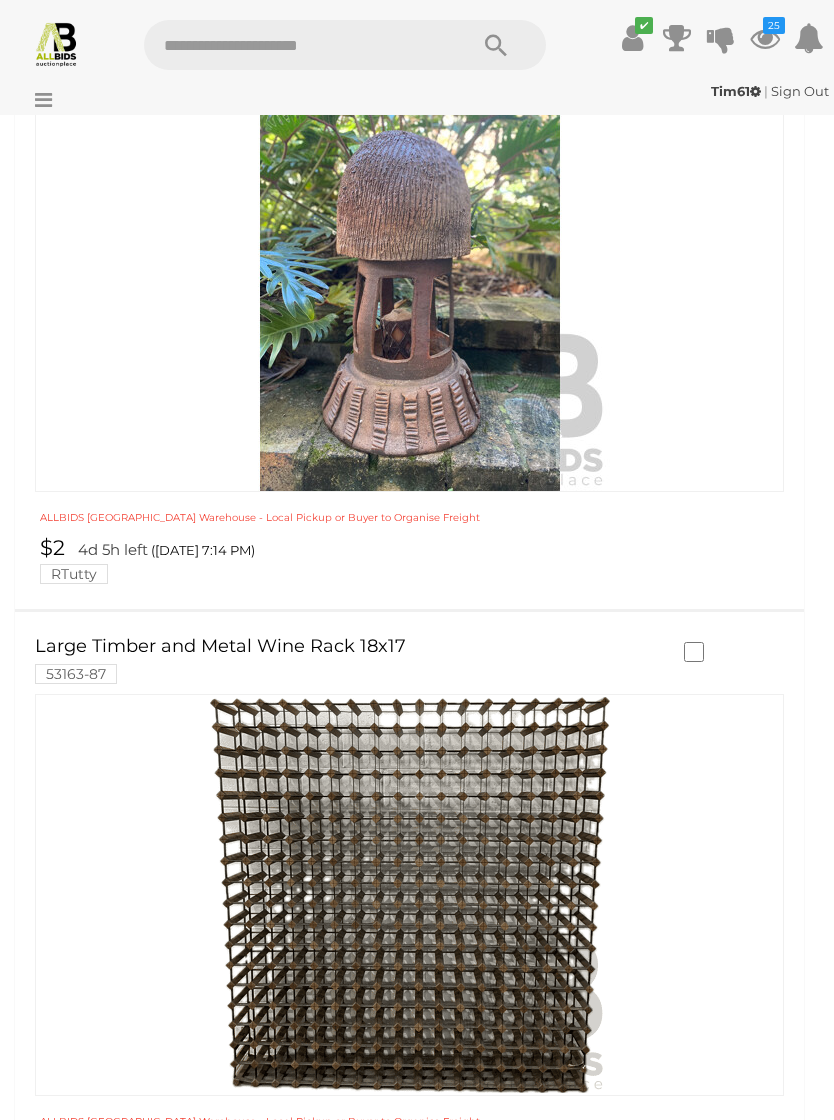click at bounding box center [410, 895] 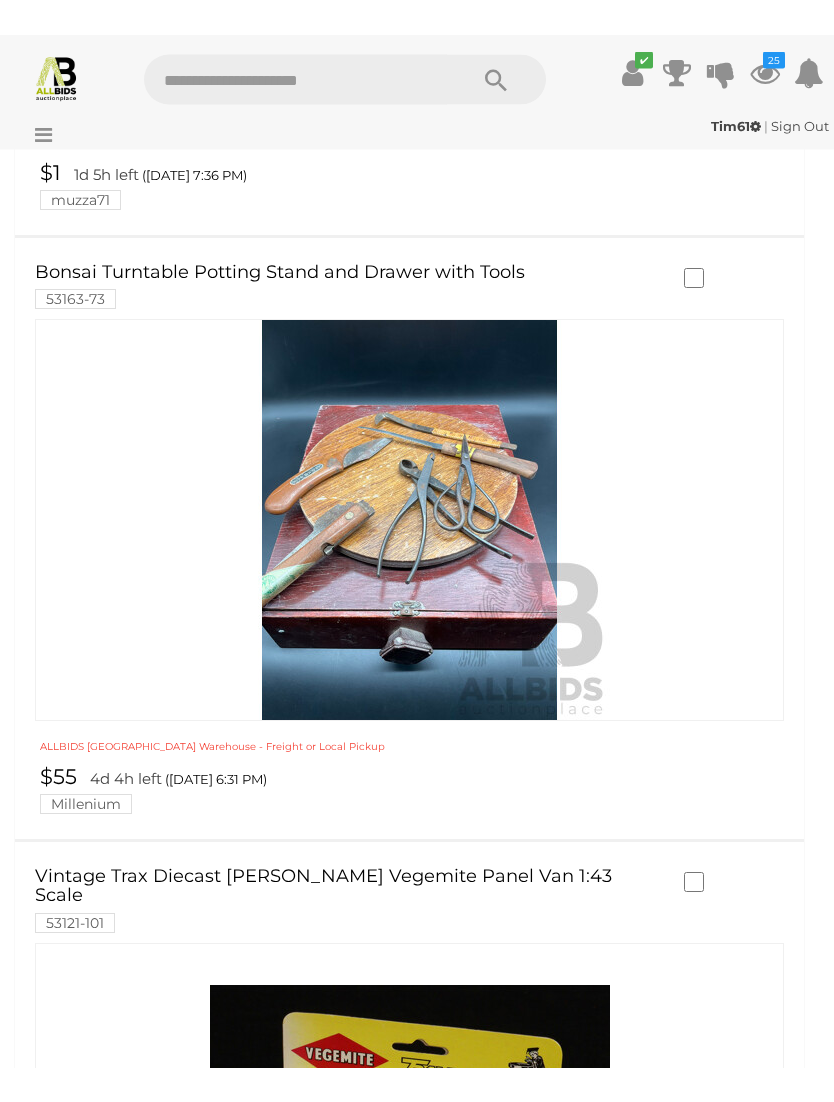 scroll, scrollTop: 11959, scrollLeft: 0, axis: vertical 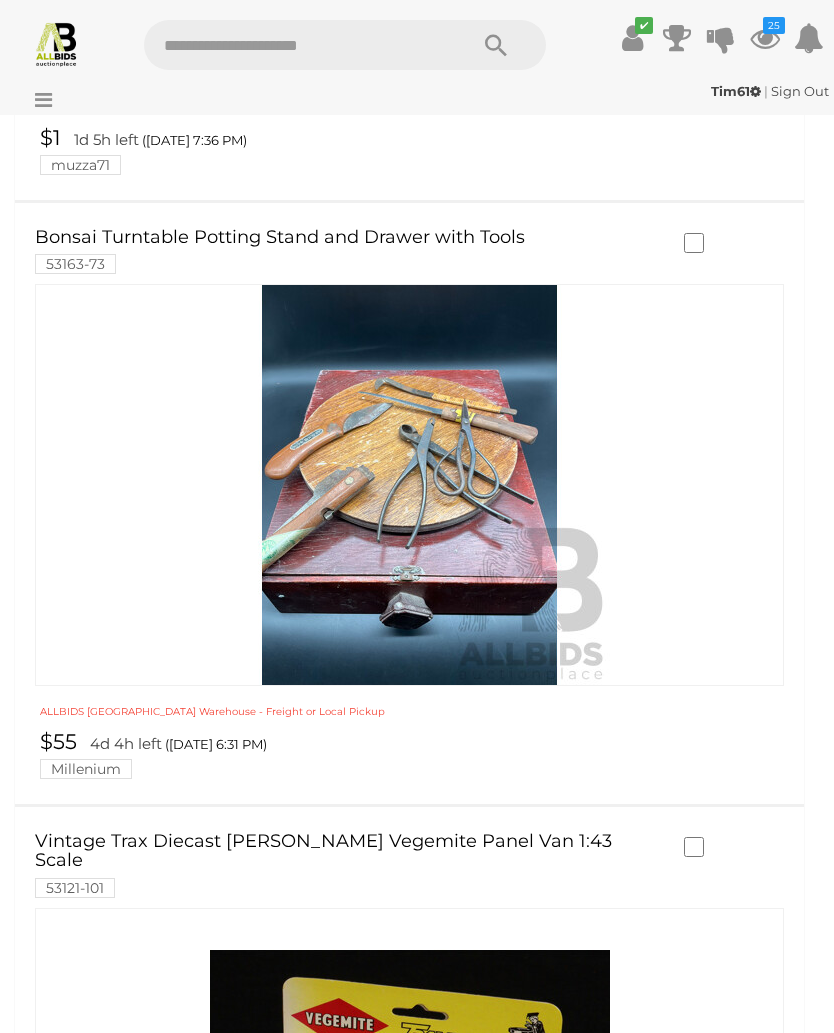 click at bounding box center [410, 485] 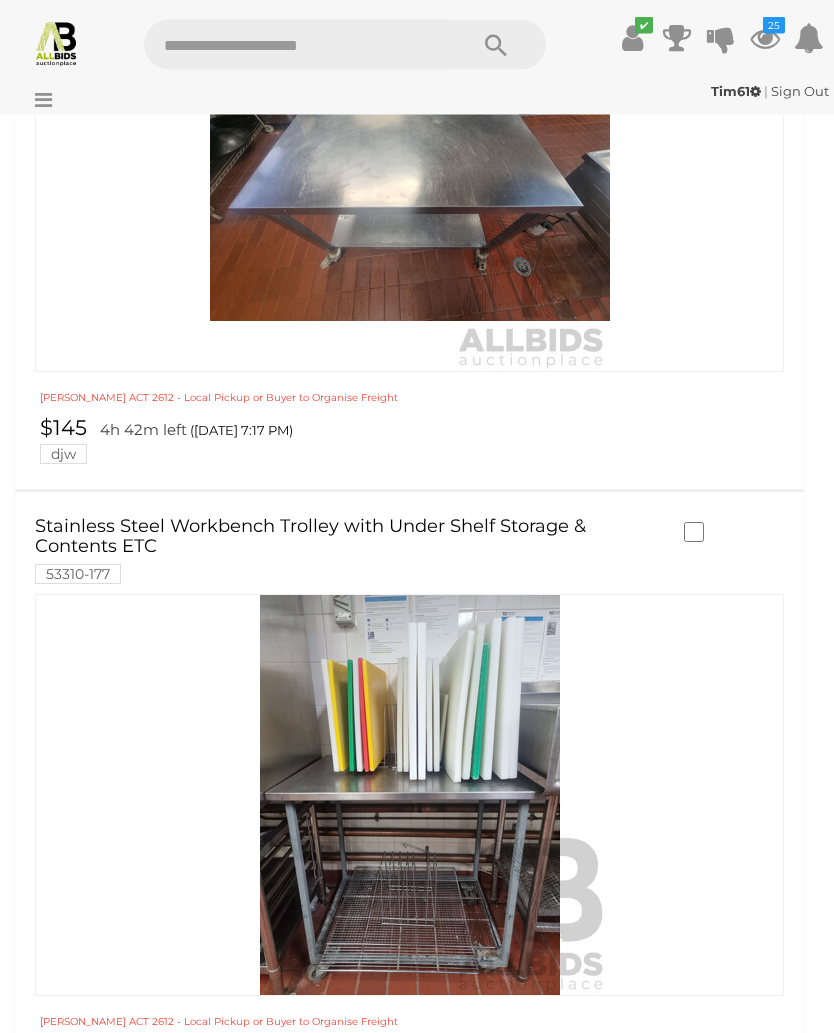 scroll, scrollTop: 7329, scrollLeft: 0, axis: vertical 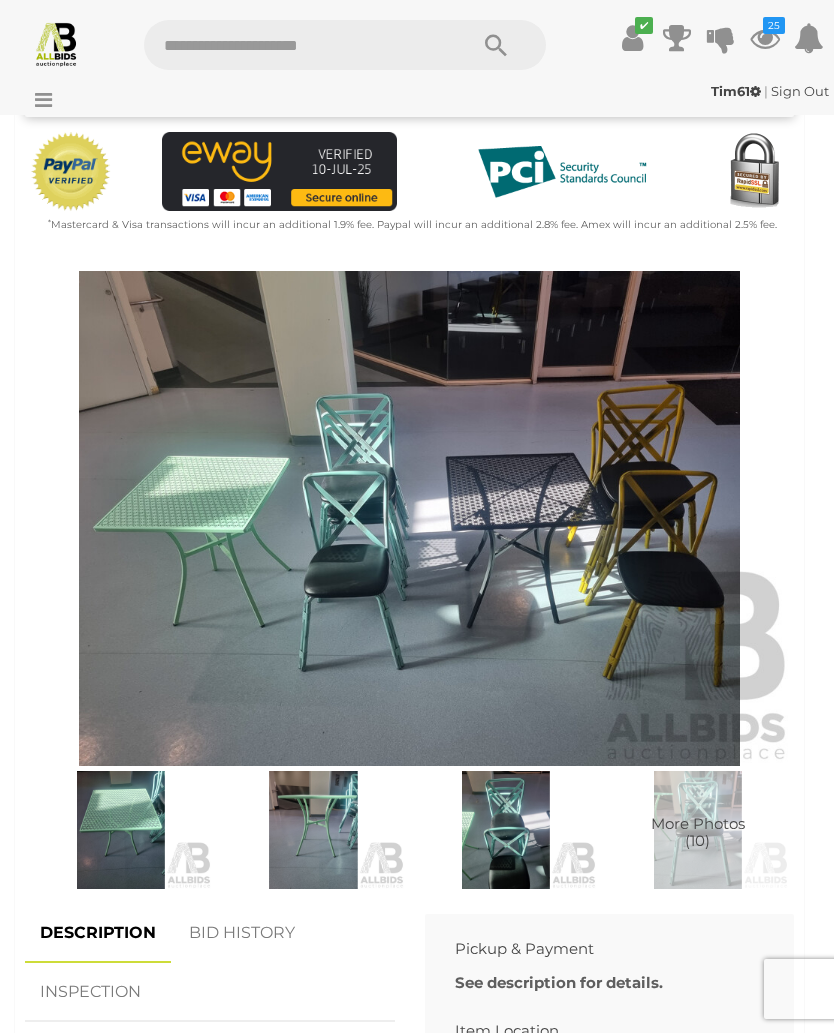 click at bounding box center (409, 519) 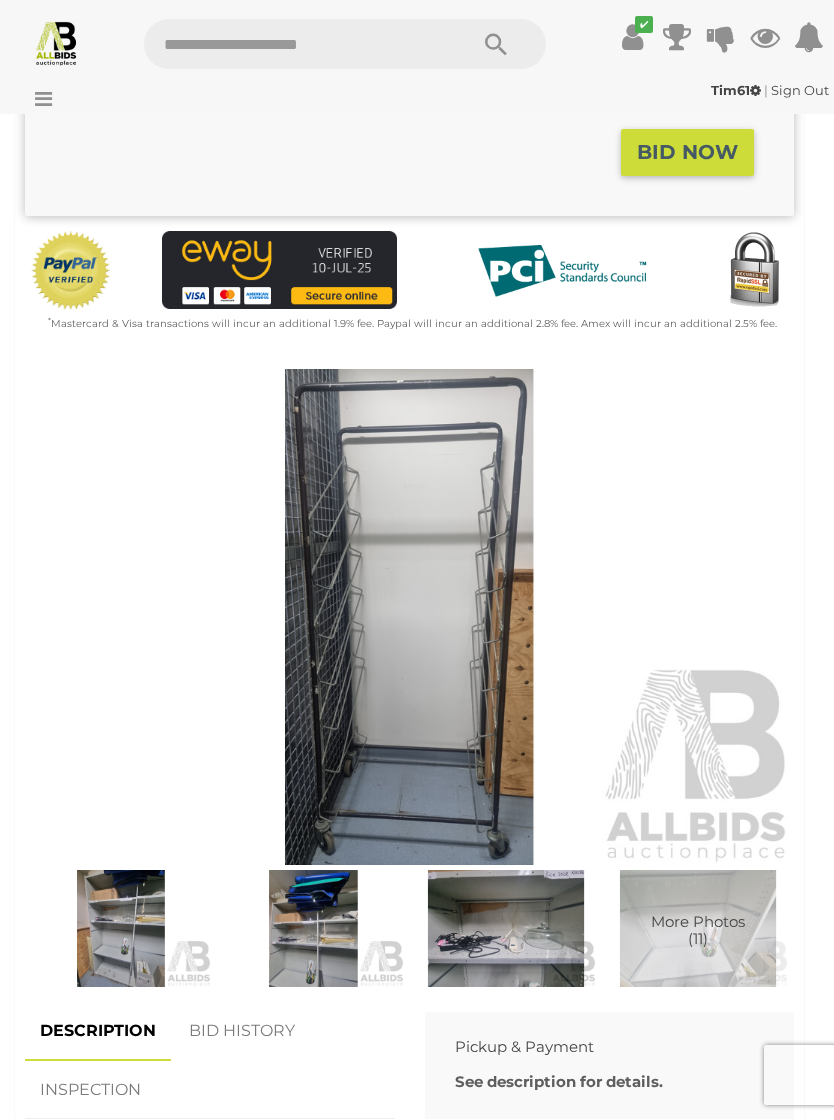 scroll, scrollTop: 559, scrollLeft: 0, axis: vertical 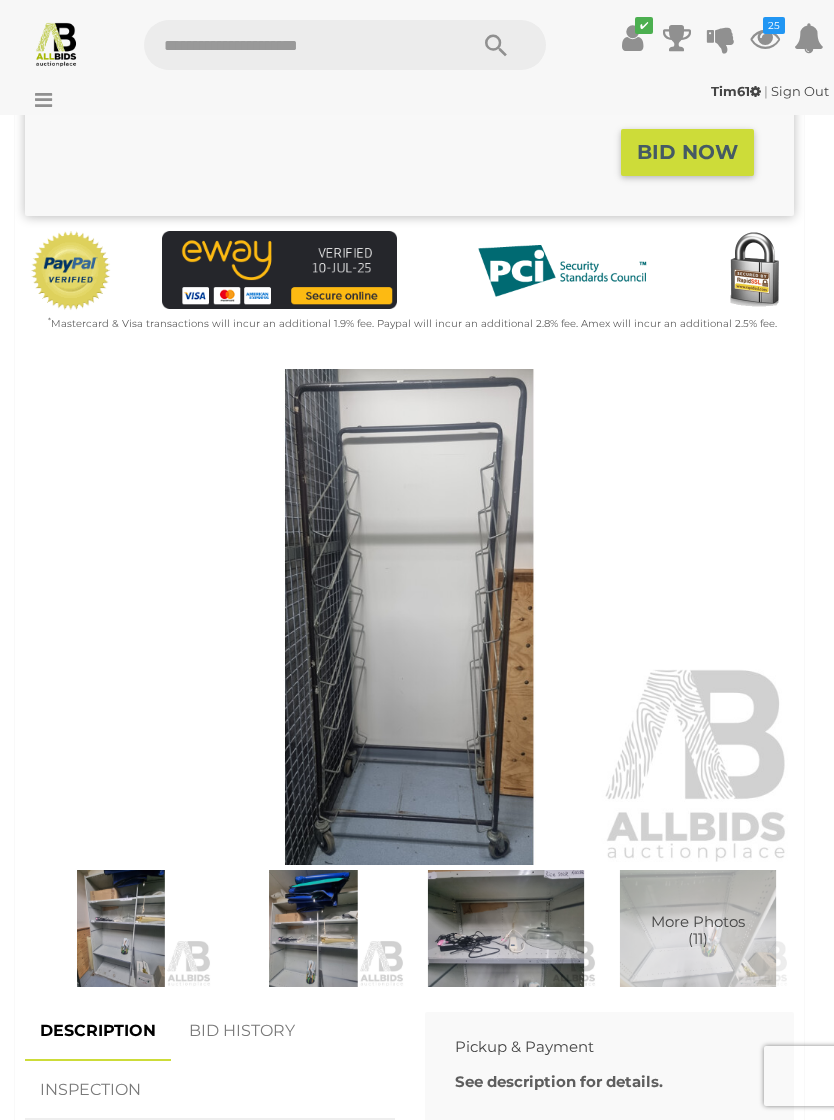 click at bounding box center (409, 617) 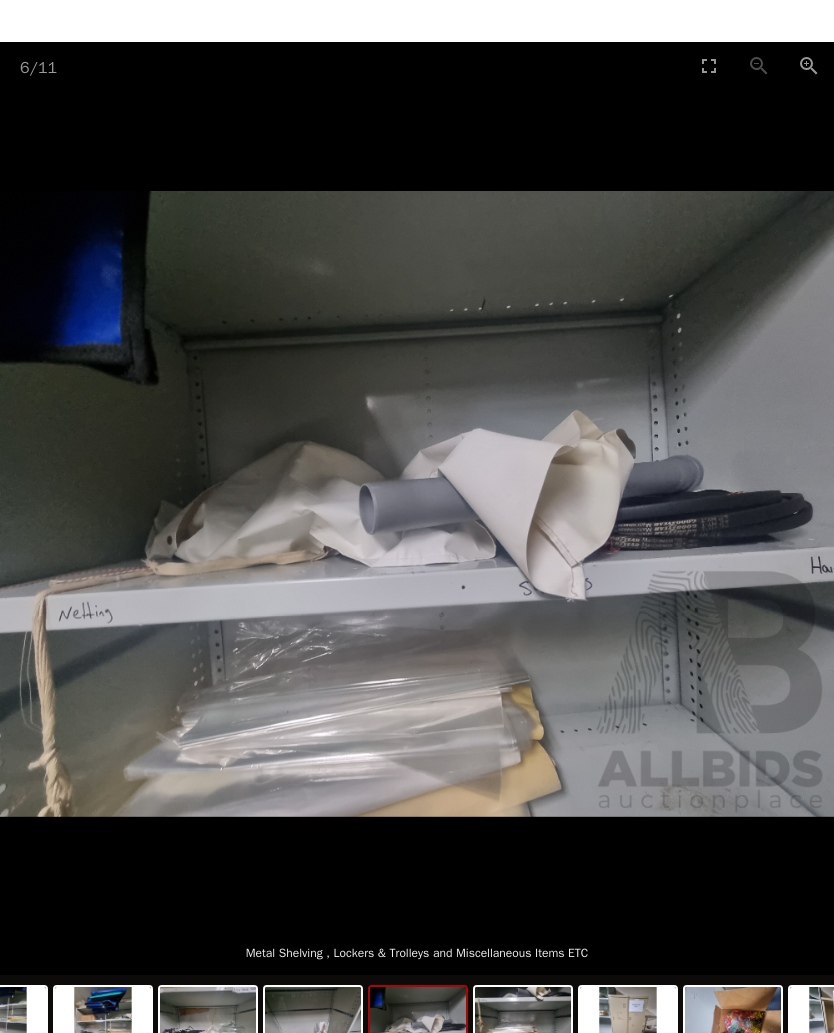 scroll, scrollTop: 559, scrollLeft: 0, axis: vertical 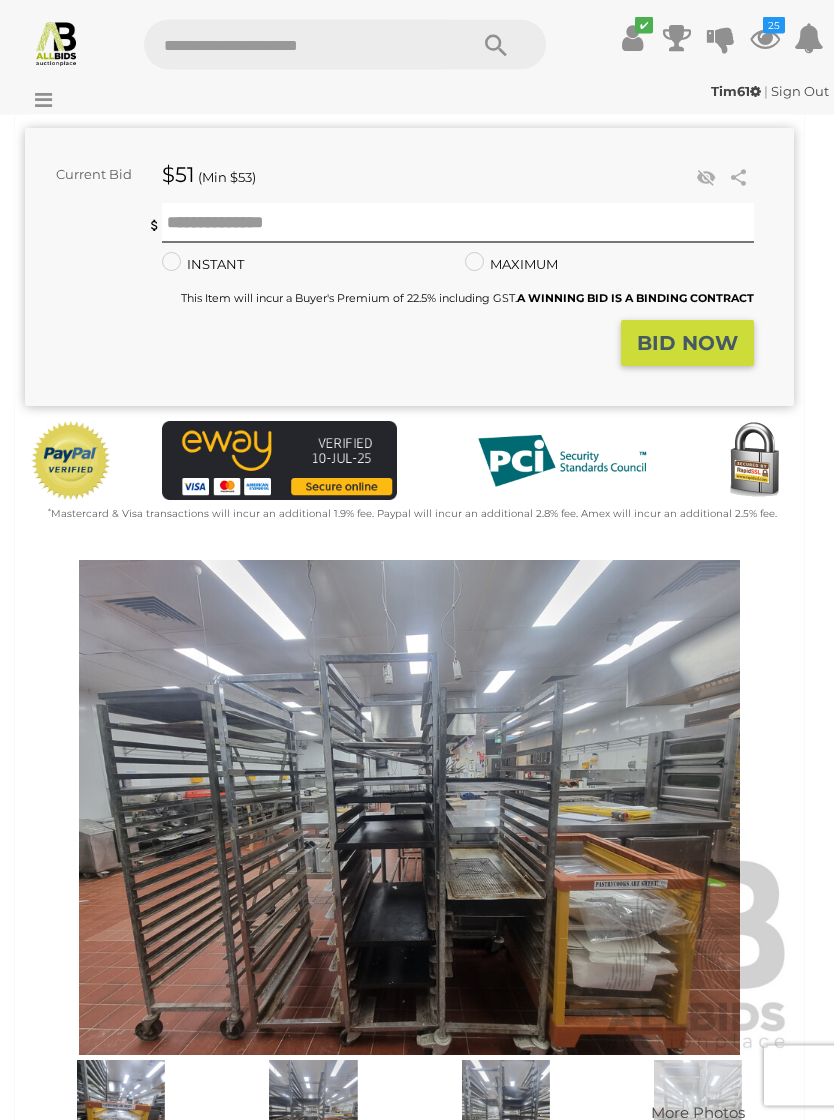 click at bounding box center (409, 809) 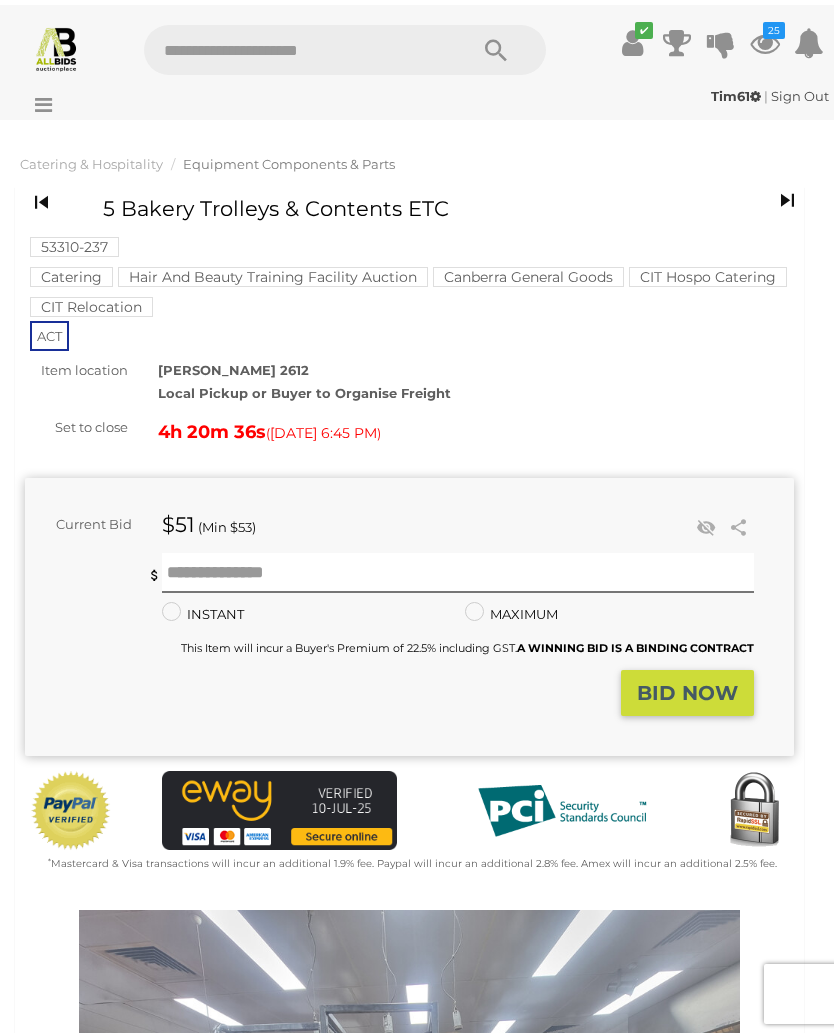 scroll, scrollTop: 345, scrollLeft: 0, axis: vertical 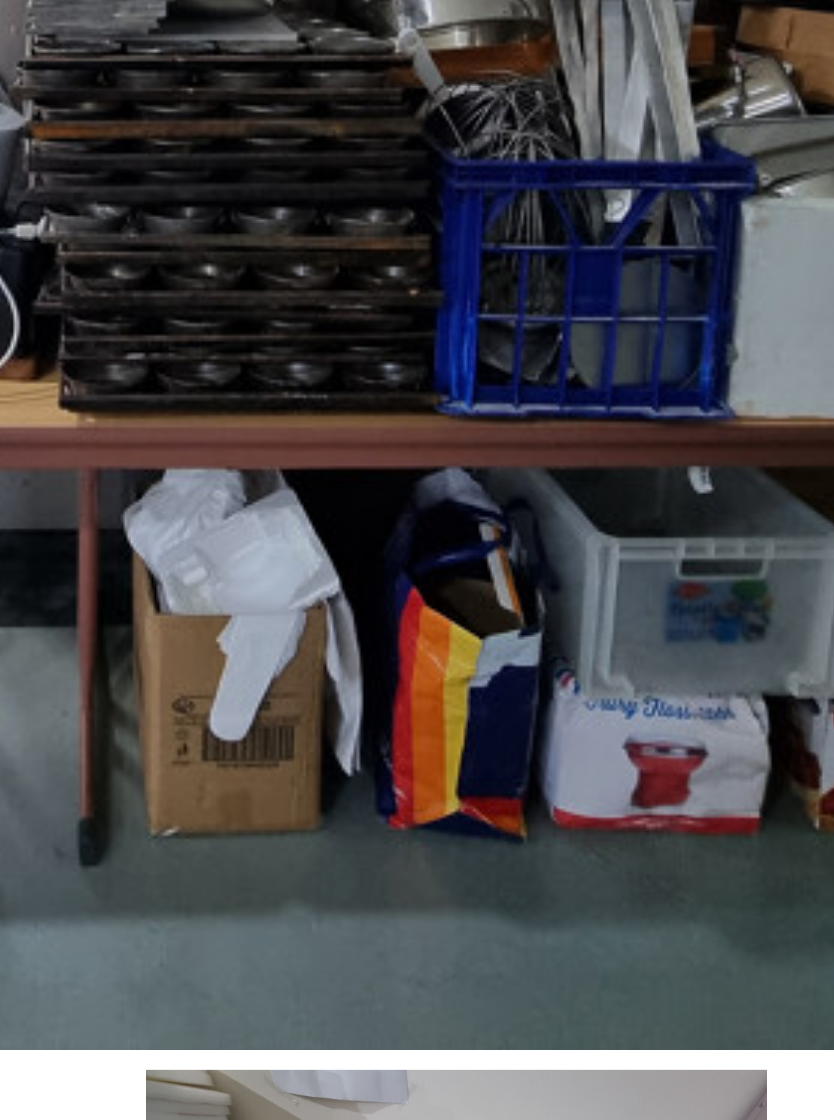 click at bounding box center (409, 739) 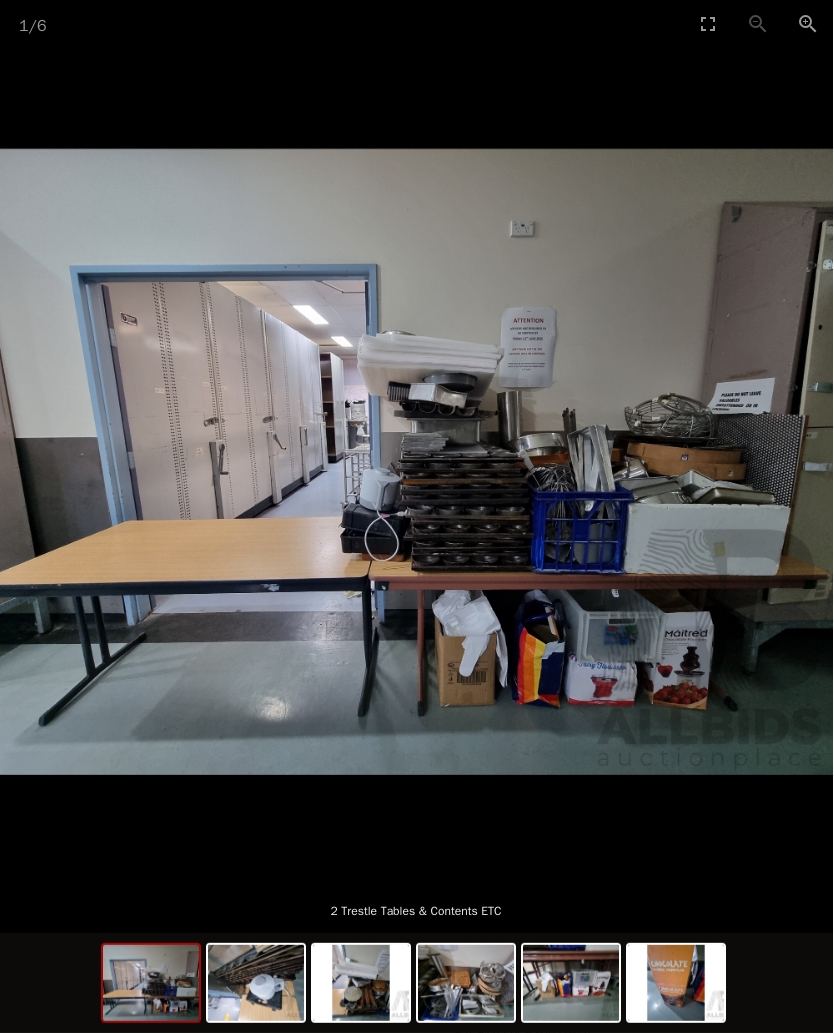 scroll, scrollTop: 569, scrollLeft: 0, axis: vertical 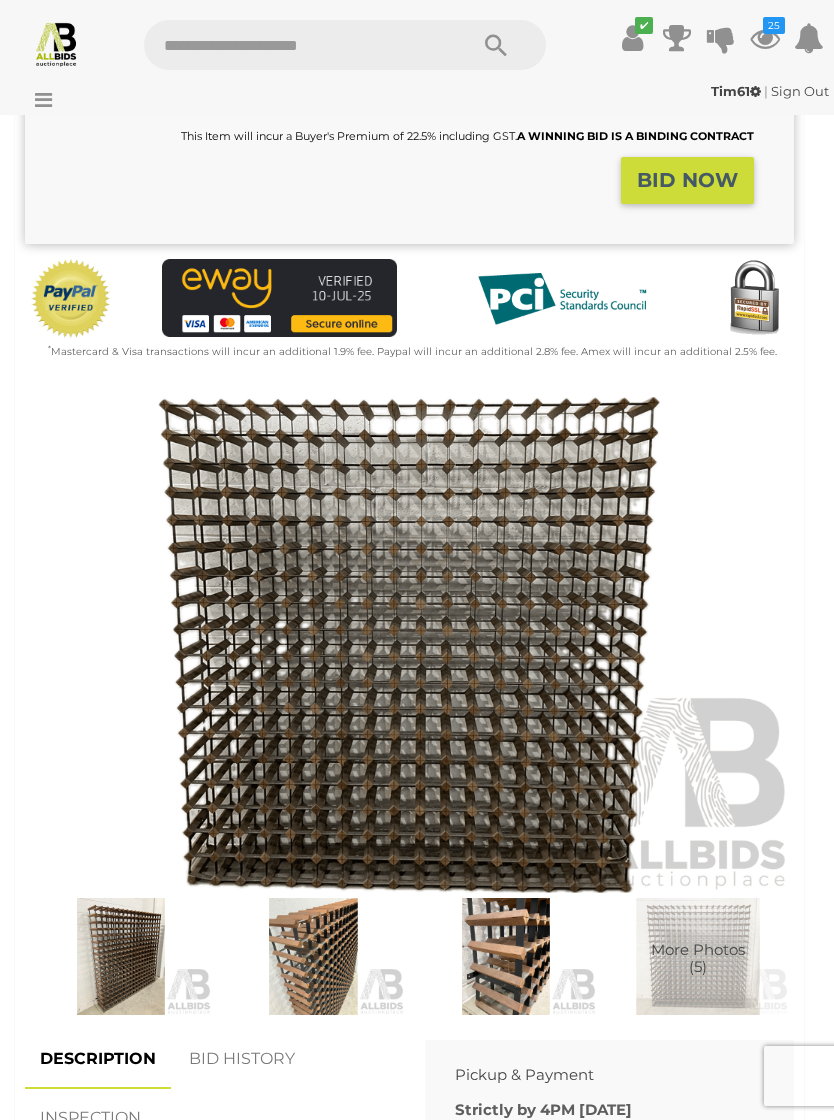 click at bounding box center [409, 645] 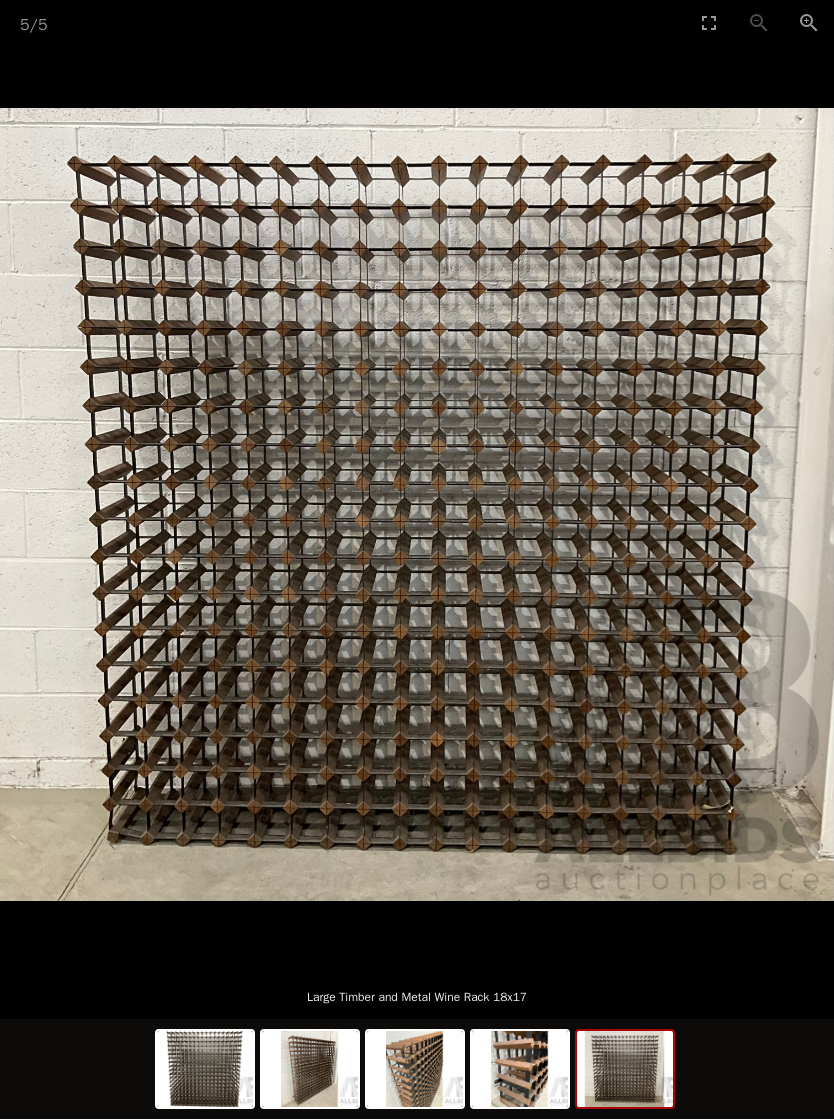 scroll, scrollTop: 663, scrollLeft: 0, axis: vertical 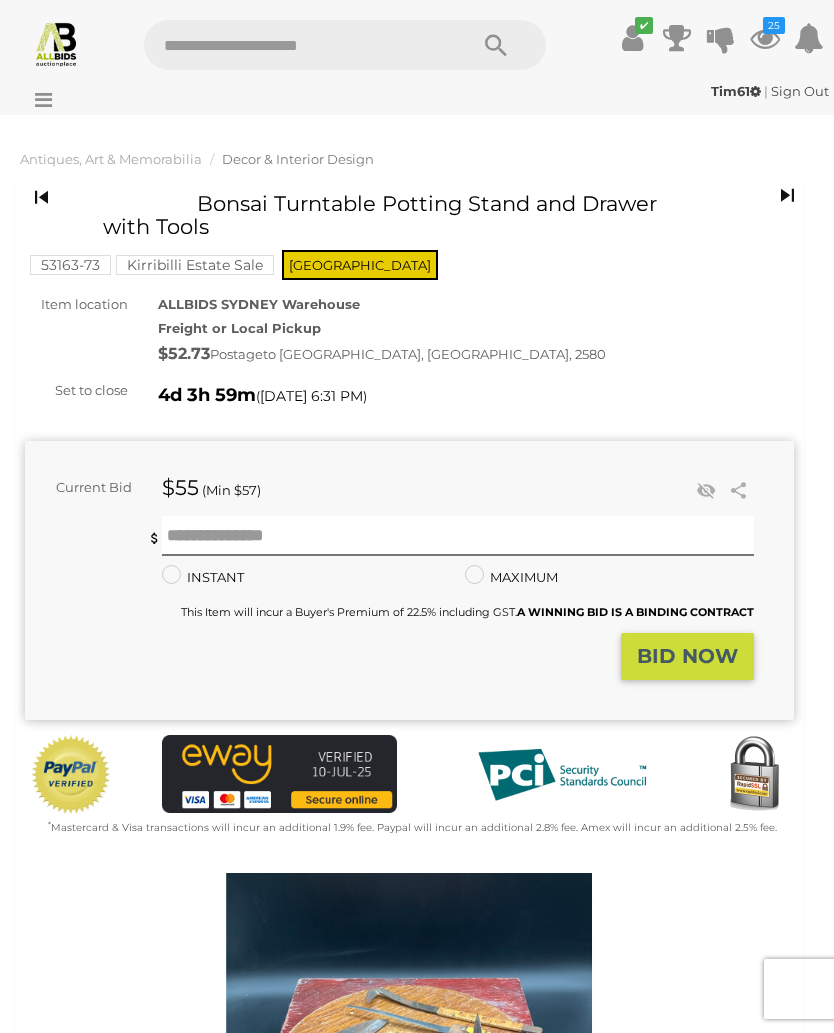 click at bounding box center (409, 1121) 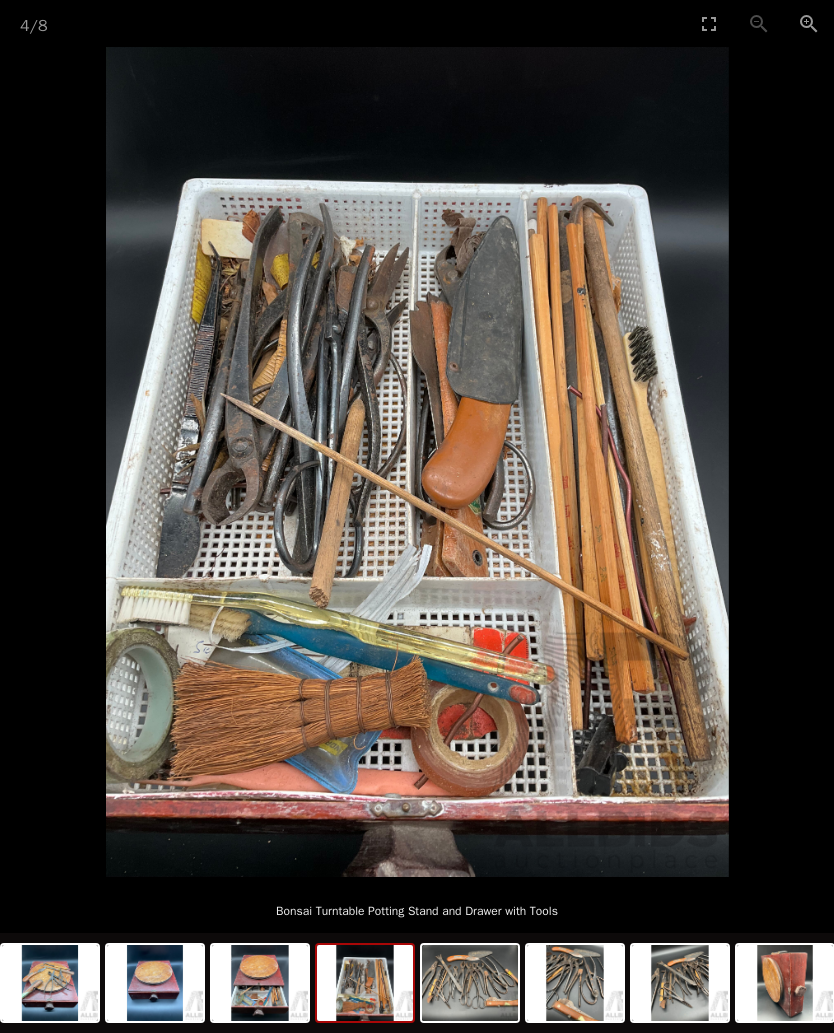 click at bounding box center [417, 462] 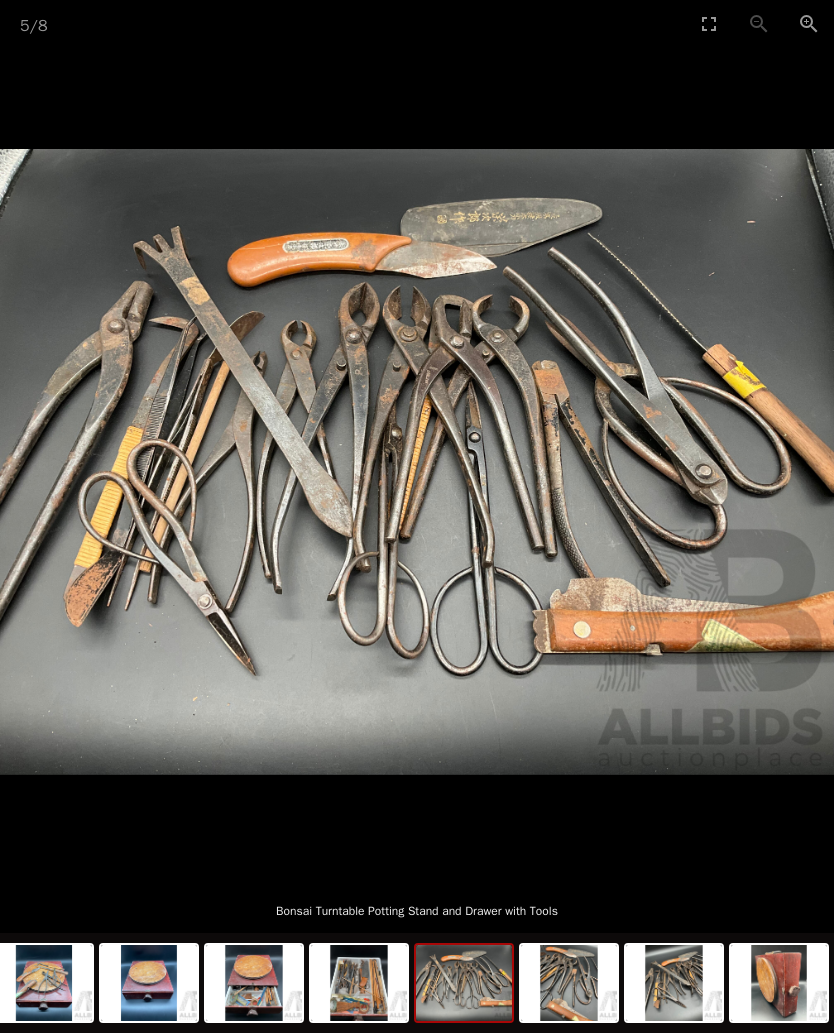 click at bounding box center [417, 462] 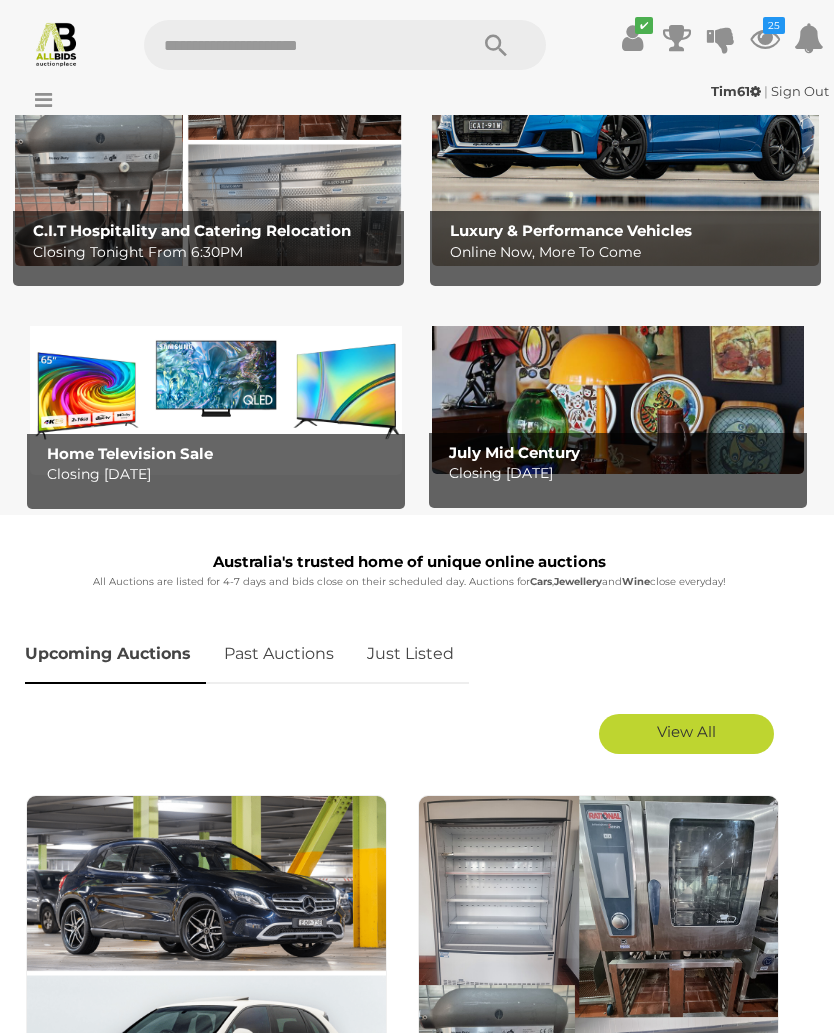scroll, scrollTop: 0, scrollLeft: 0, axis: both 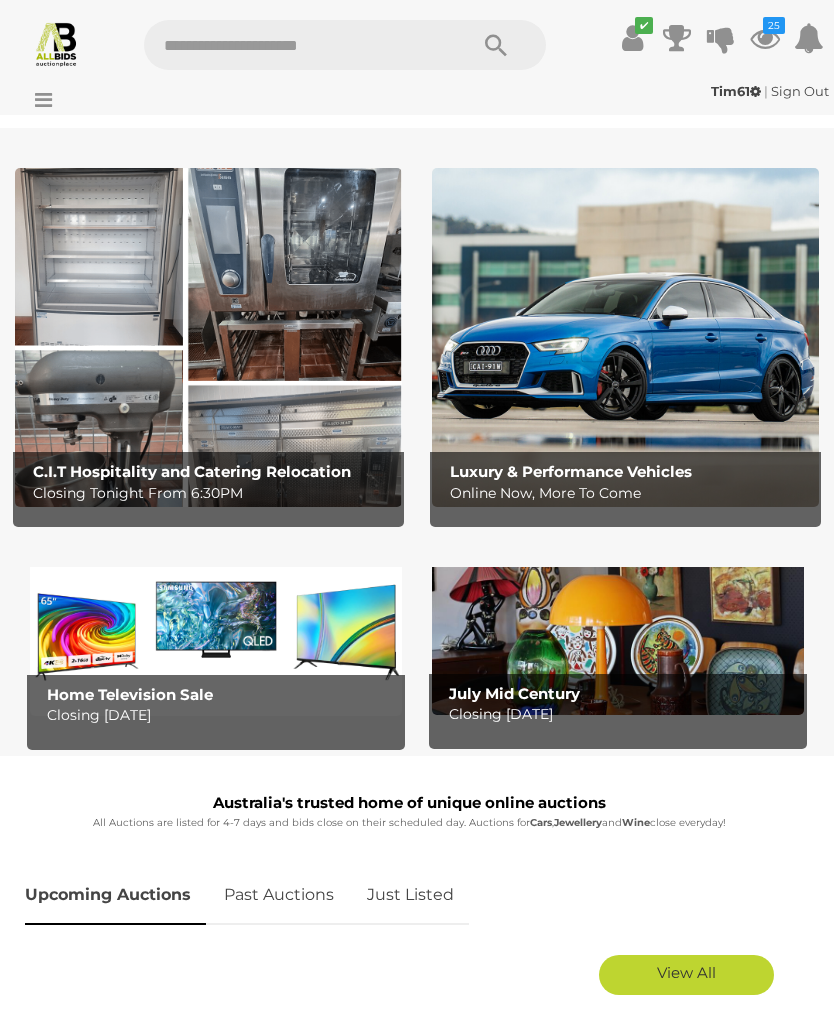 click at bounding box center [38, 100] 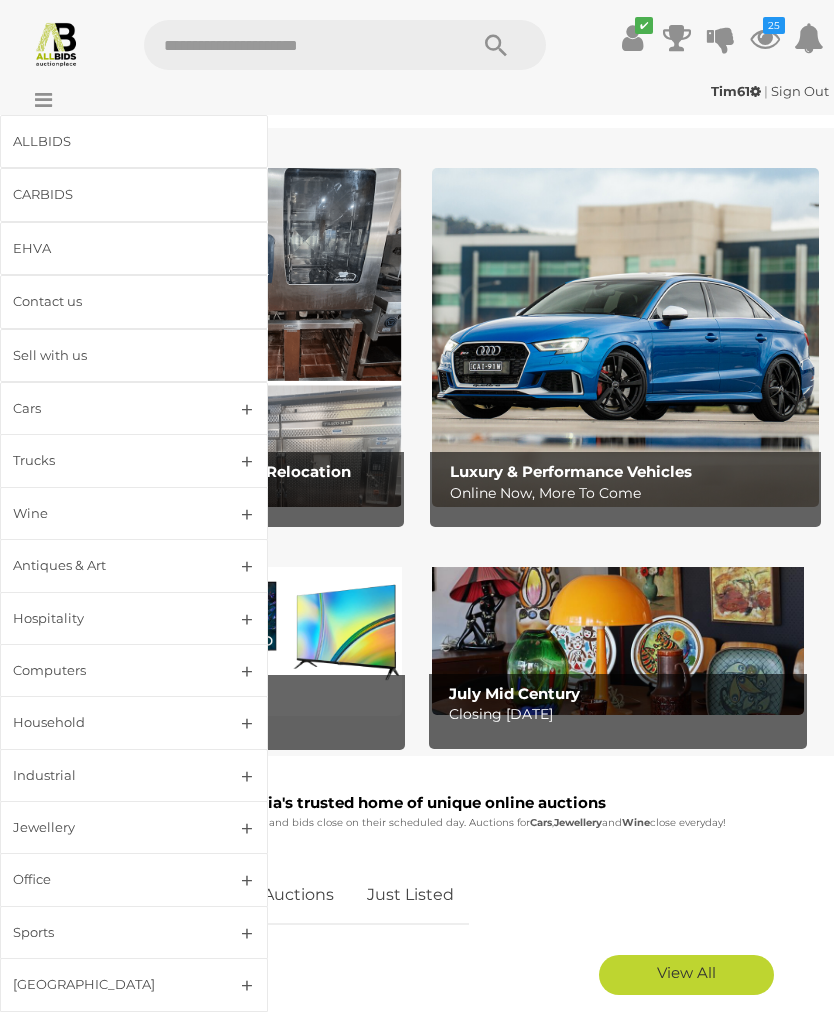 click on "Antiques & Art" at bounding box center (134, 565) 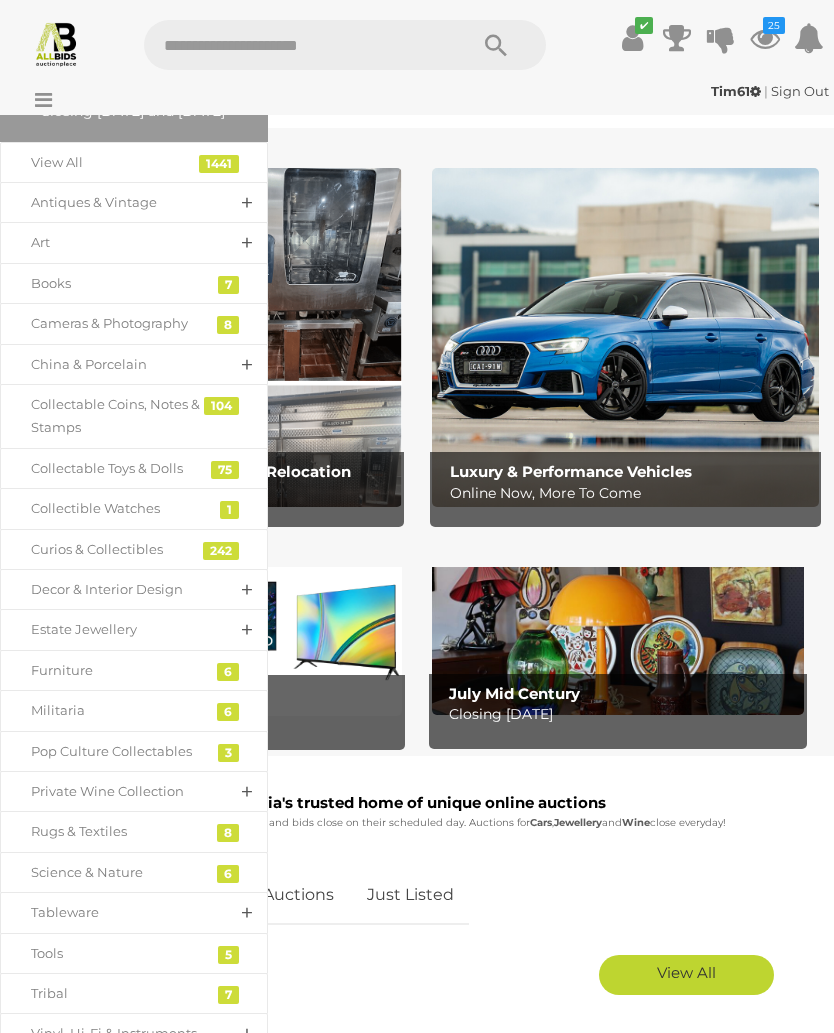 scroll, scrollTop: 512, scrollLeft: 0, axis: vertical 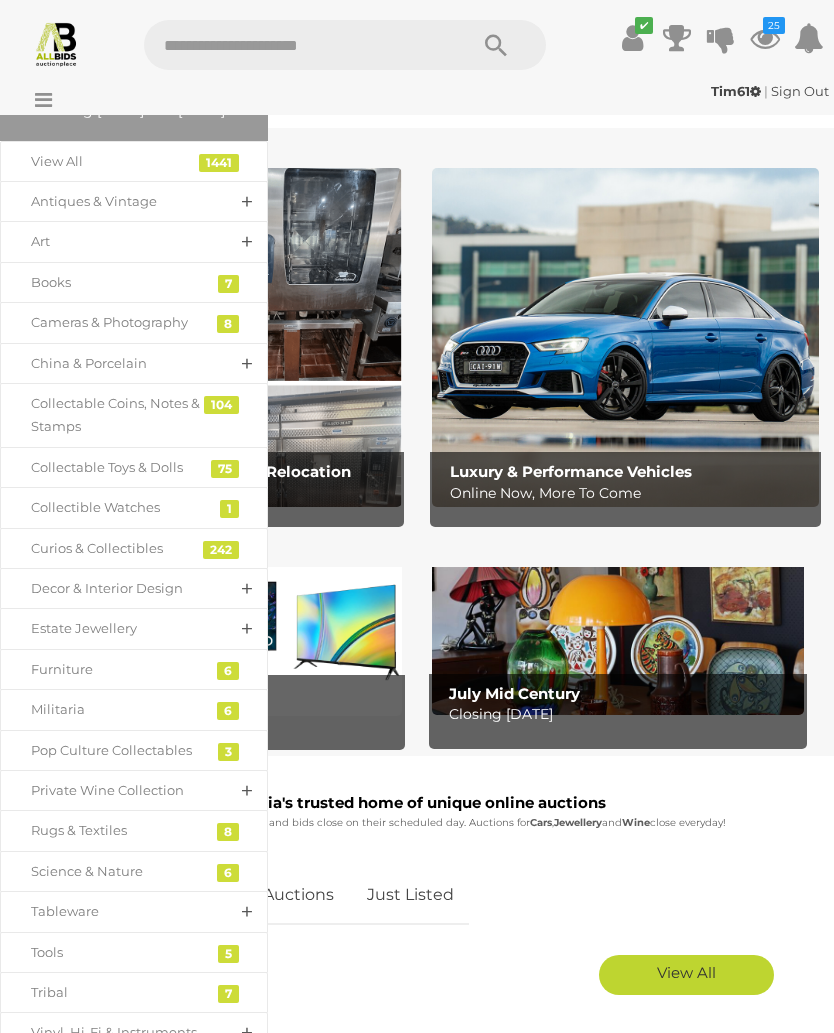 click on "Antiques & Vintage" at bounding box center [134, 201] 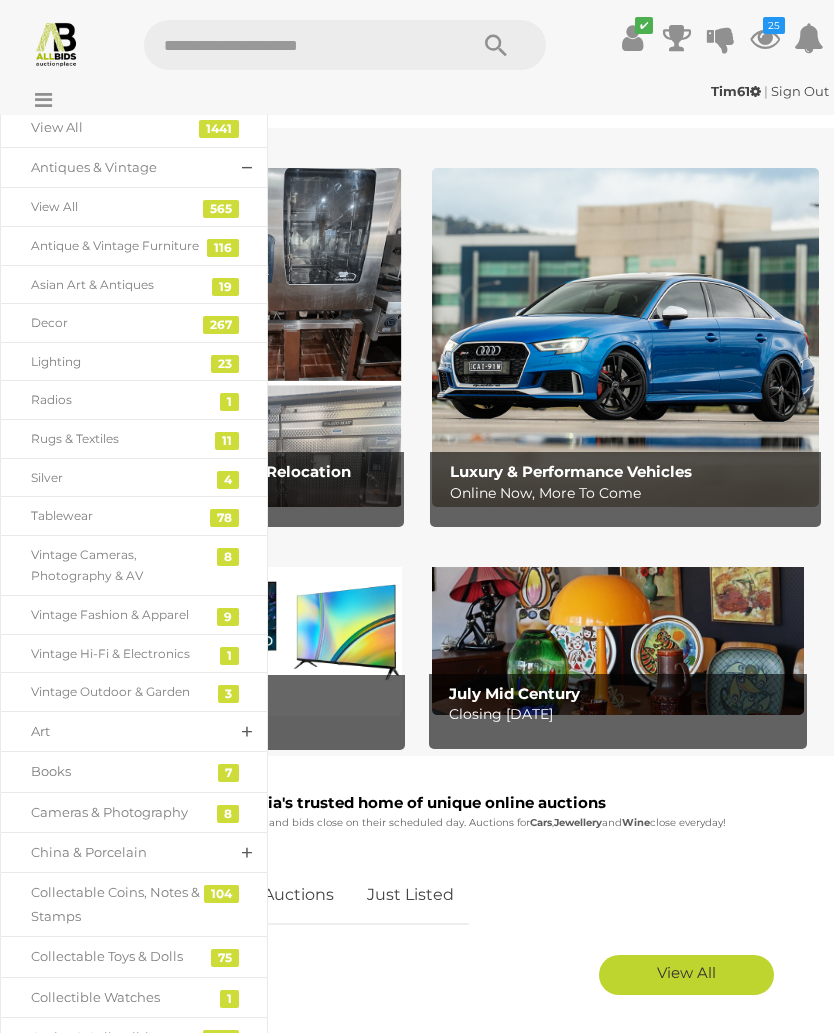 scroll, scrollTop: 553, scrollLeft: 0, axis: vertical 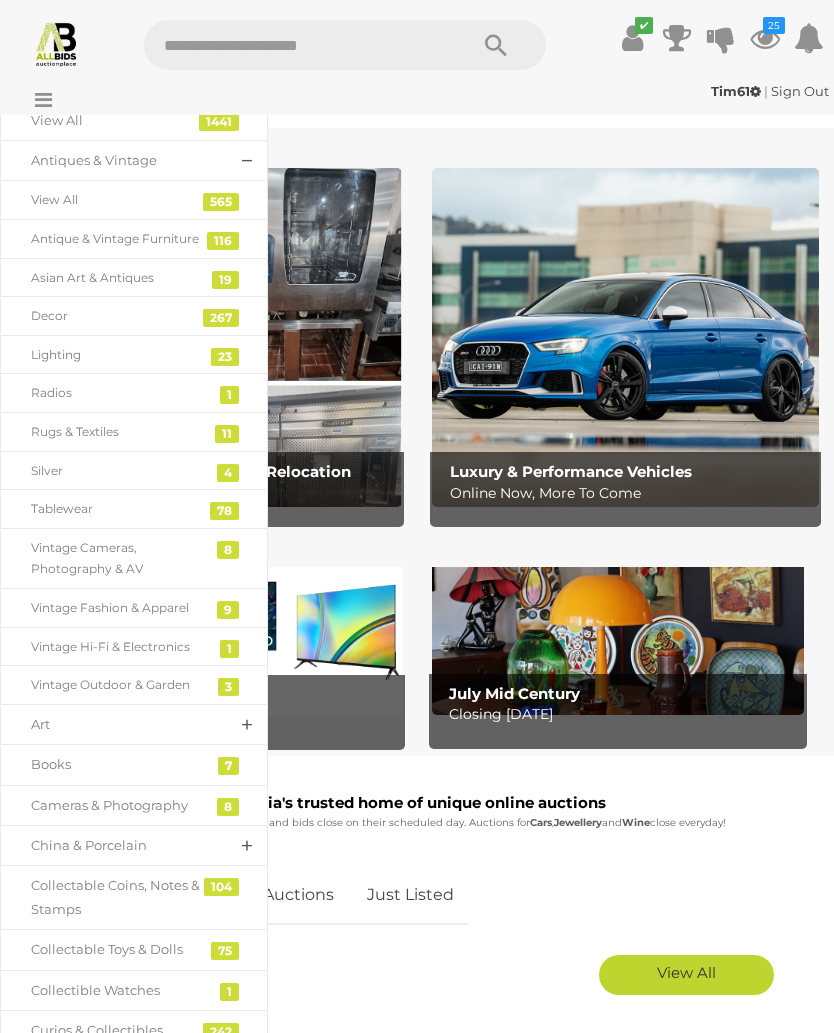 click on "Vintage Outdoor & Garden" at bounding box center (134, 685) 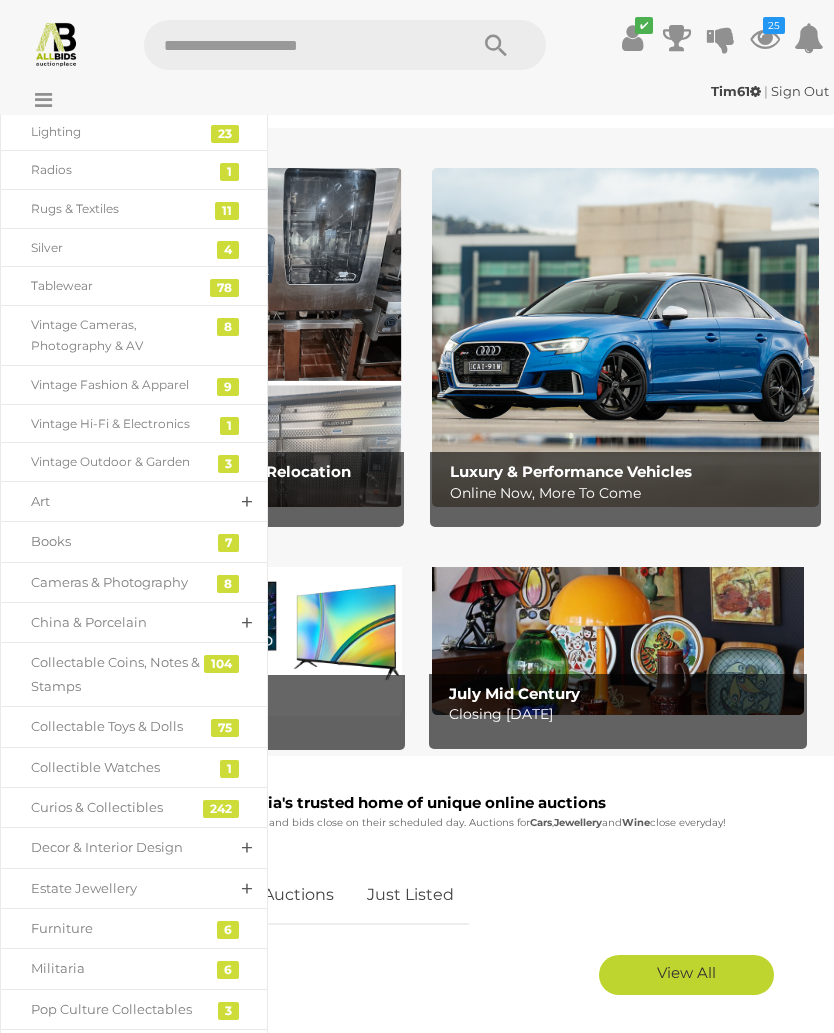 scroll, scrollTop: 796, scrollLeft: 0, axis: vertical 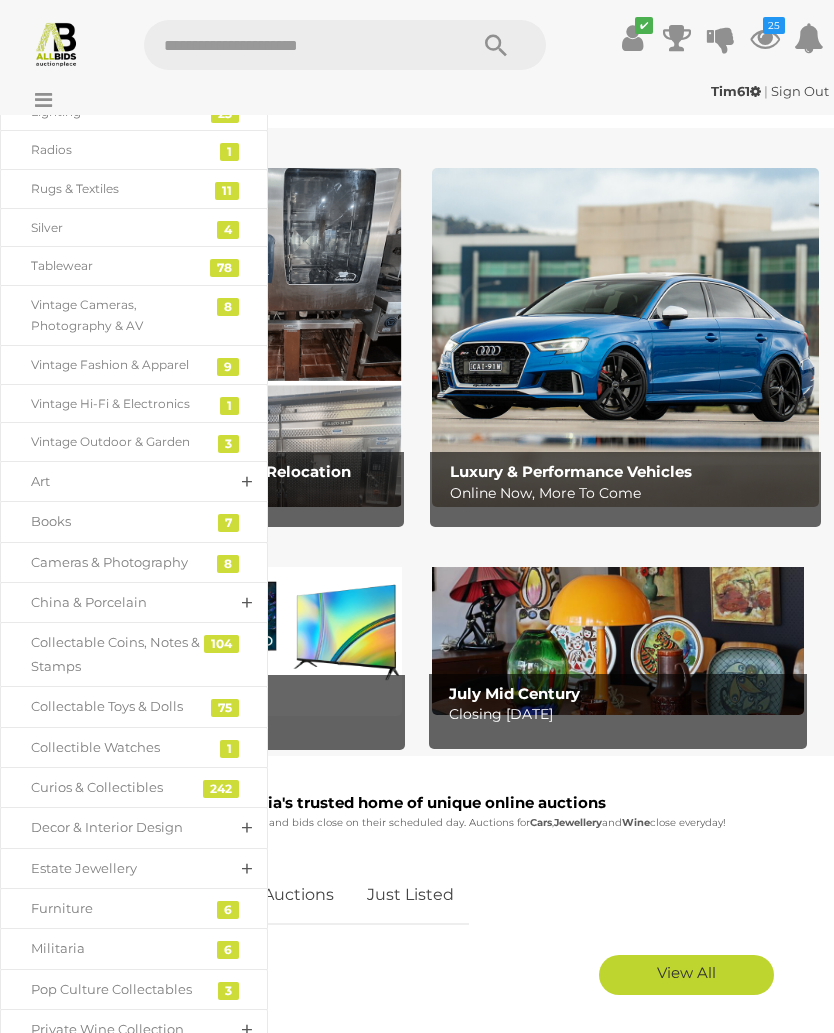 click on "Curios & Collectibles" at bounding box center (119, 787) 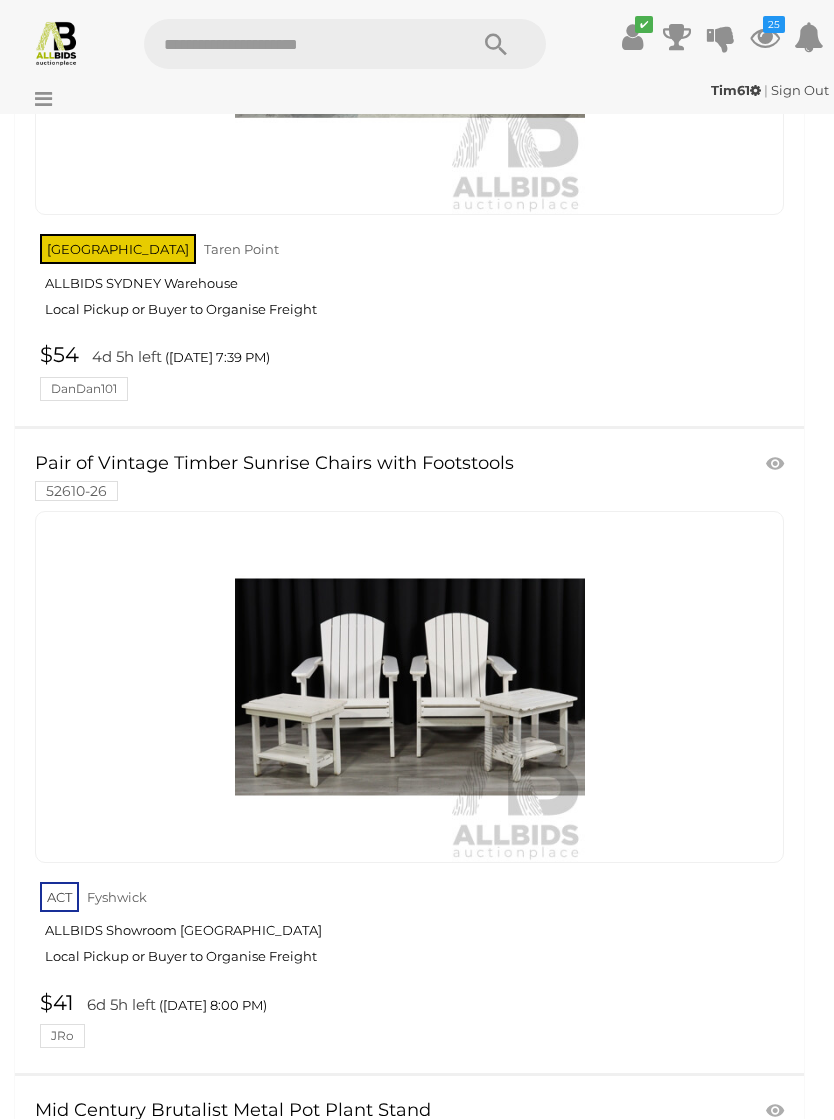 scroll, scrollTop: 513, scrollLeft: 0, axis: vertical 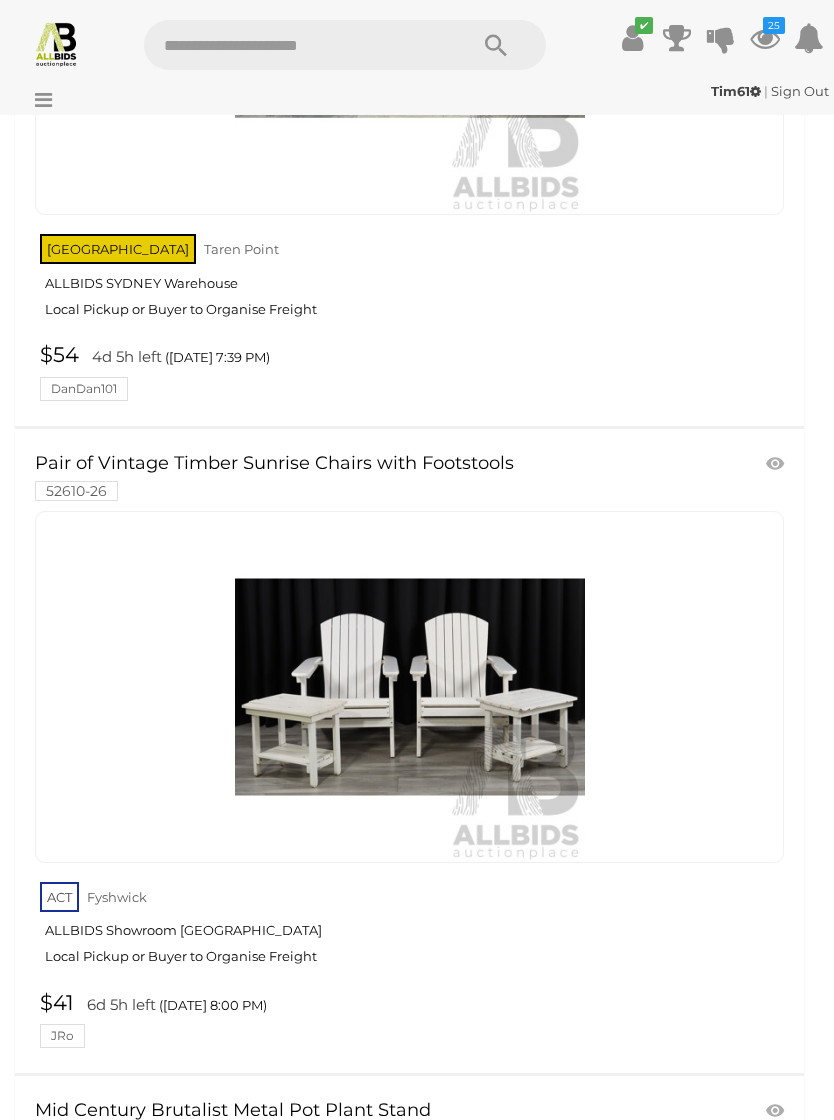 click at bounding box center (777, 464) 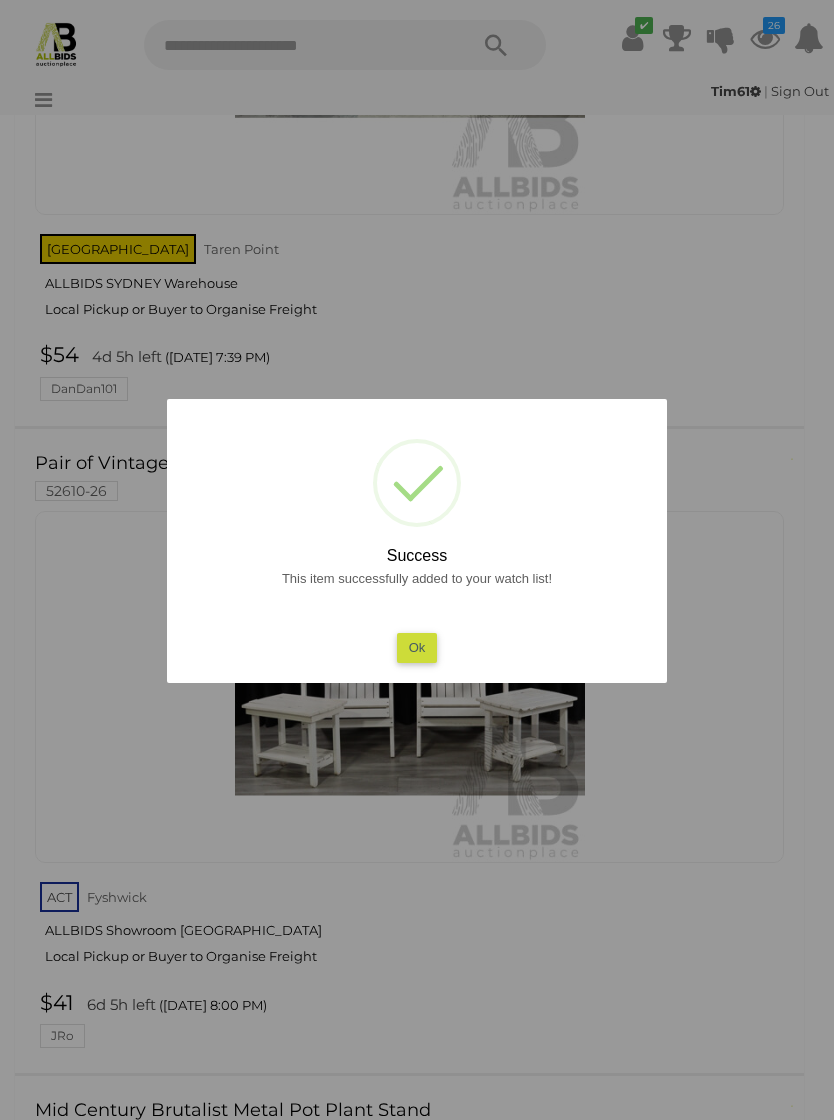 click on "Ok" at bounding box center [417, 647] 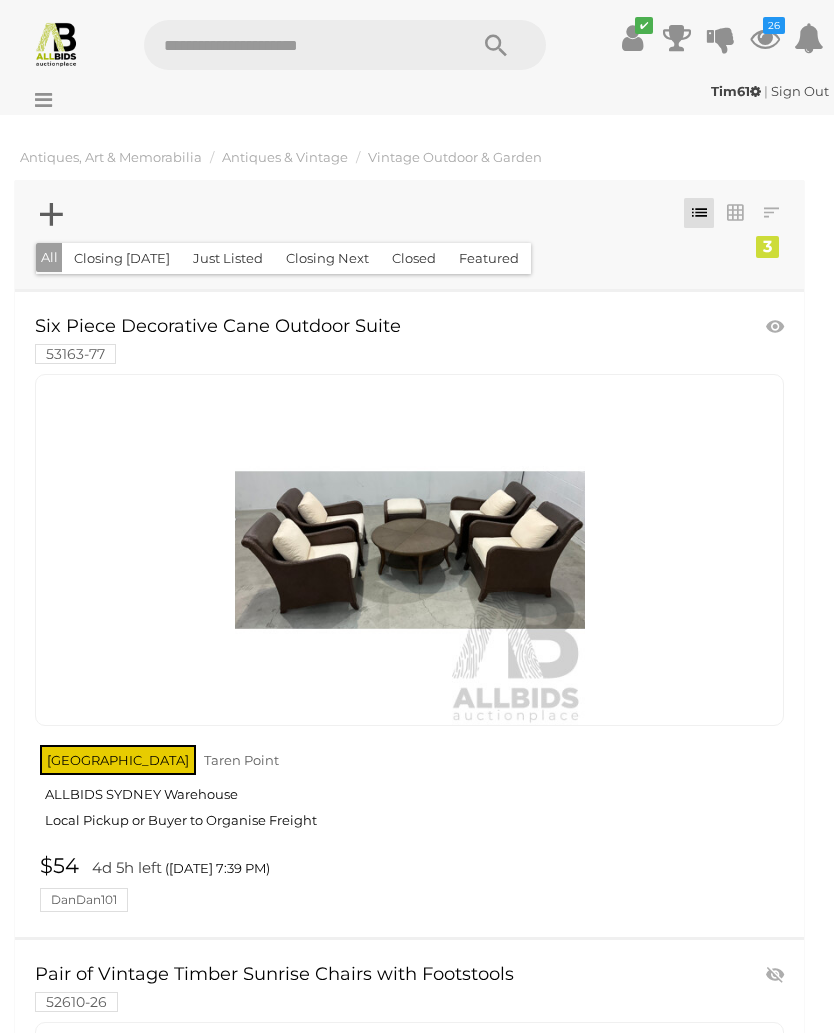 scroll, scrollTop: 0, scrollLeft: 0, axis: both 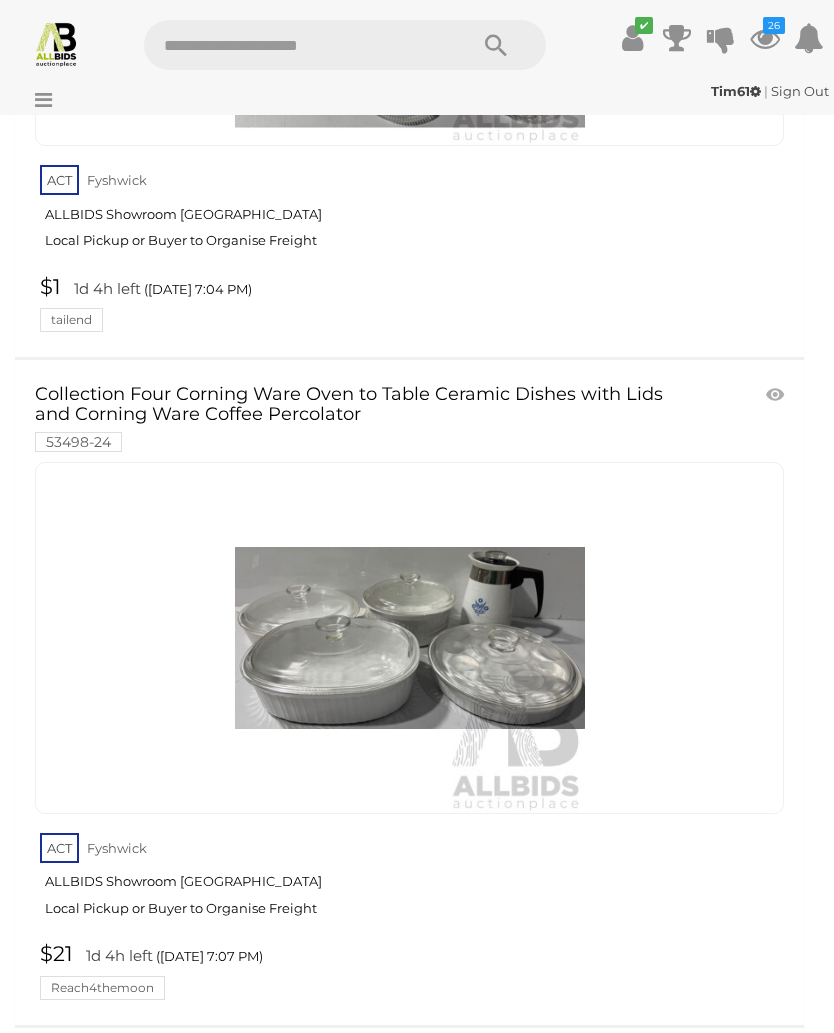 click at bounding box center (777, 395) 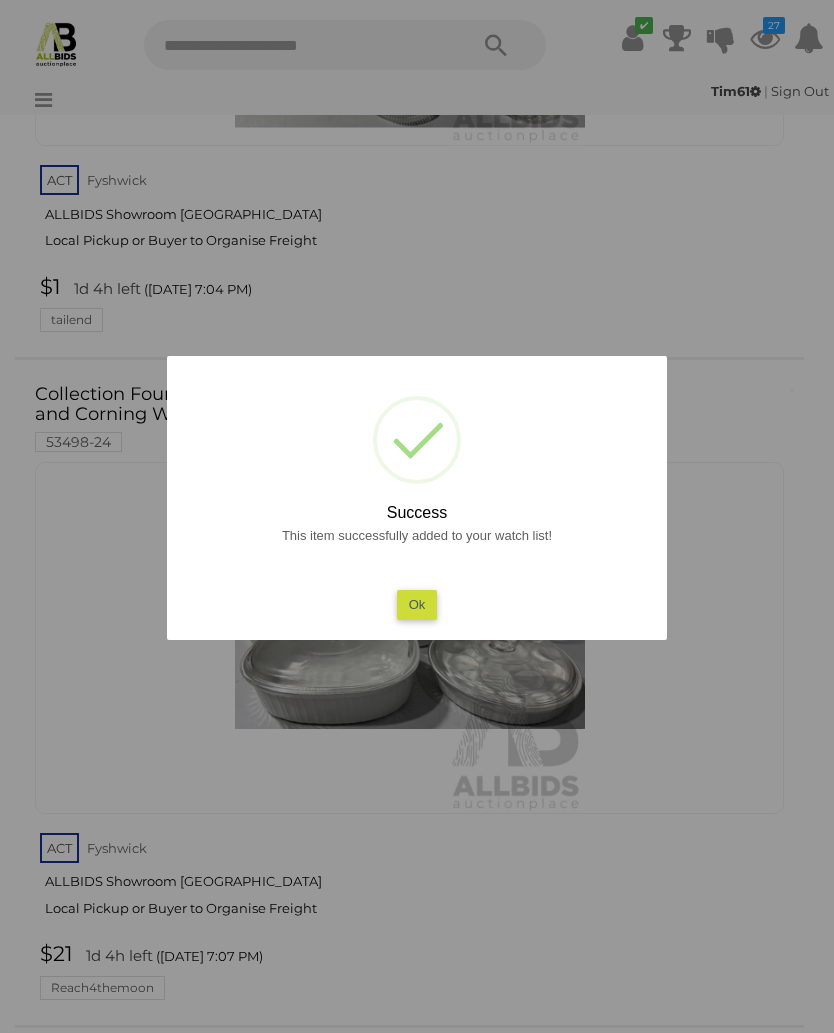 click on "Ok" at bounding box center (417, 604) 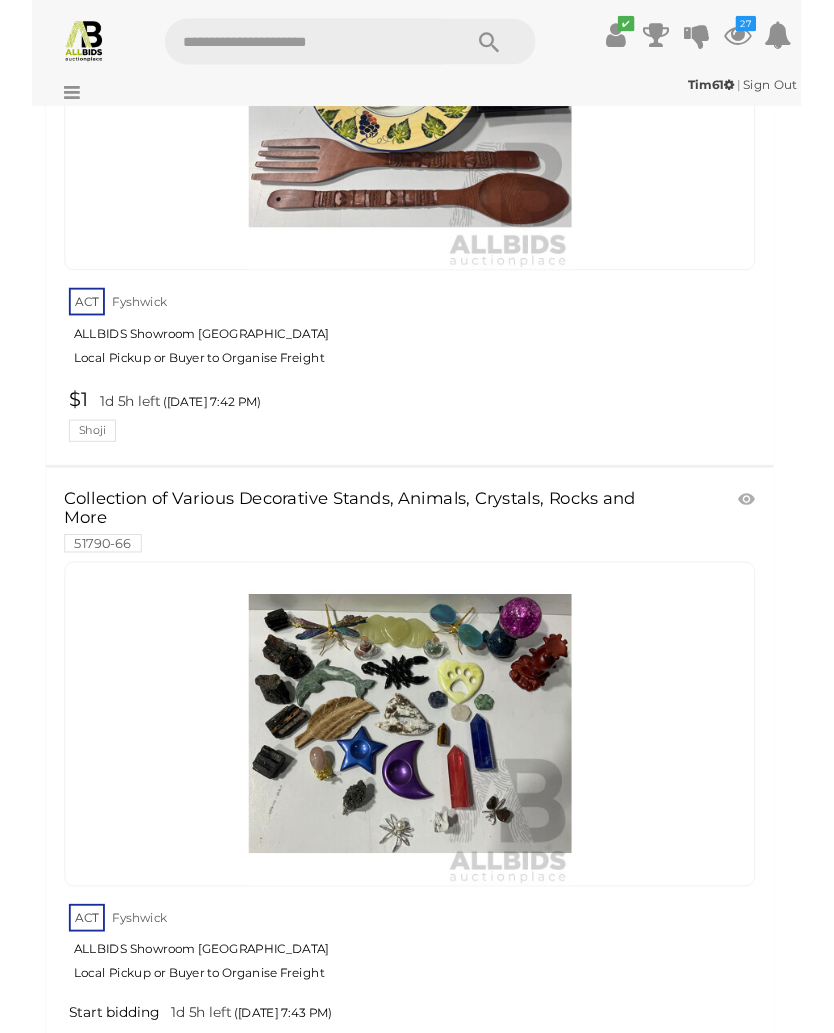 scroll, scrollTop: 26905, scrollLeft: 0, axis: vertical 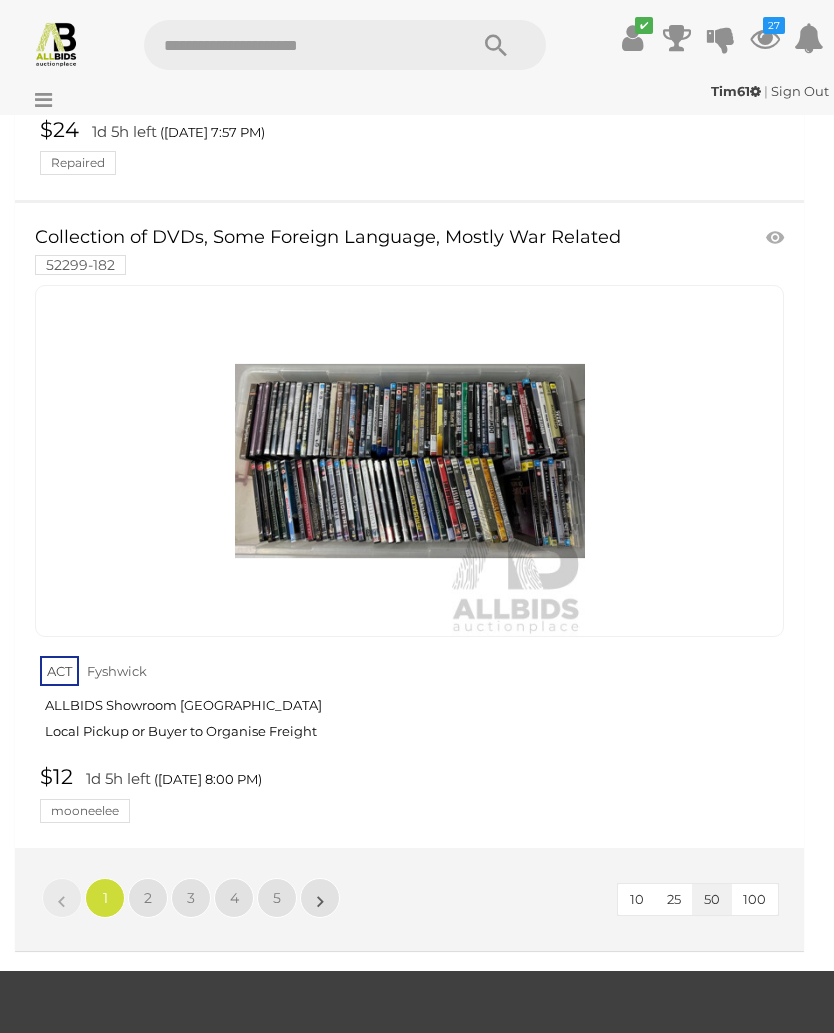 click on "2" at bounding box center (148, 898) 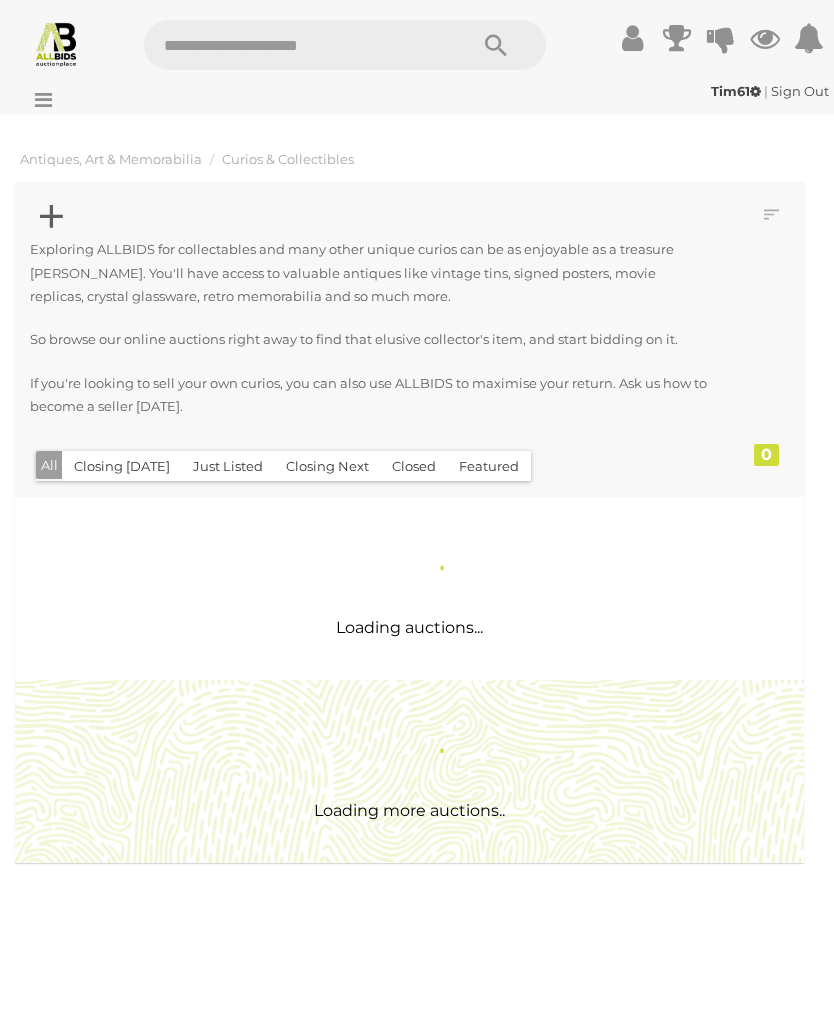 scroll, scrollTop: 0, scrollLeft: 0, axis: both 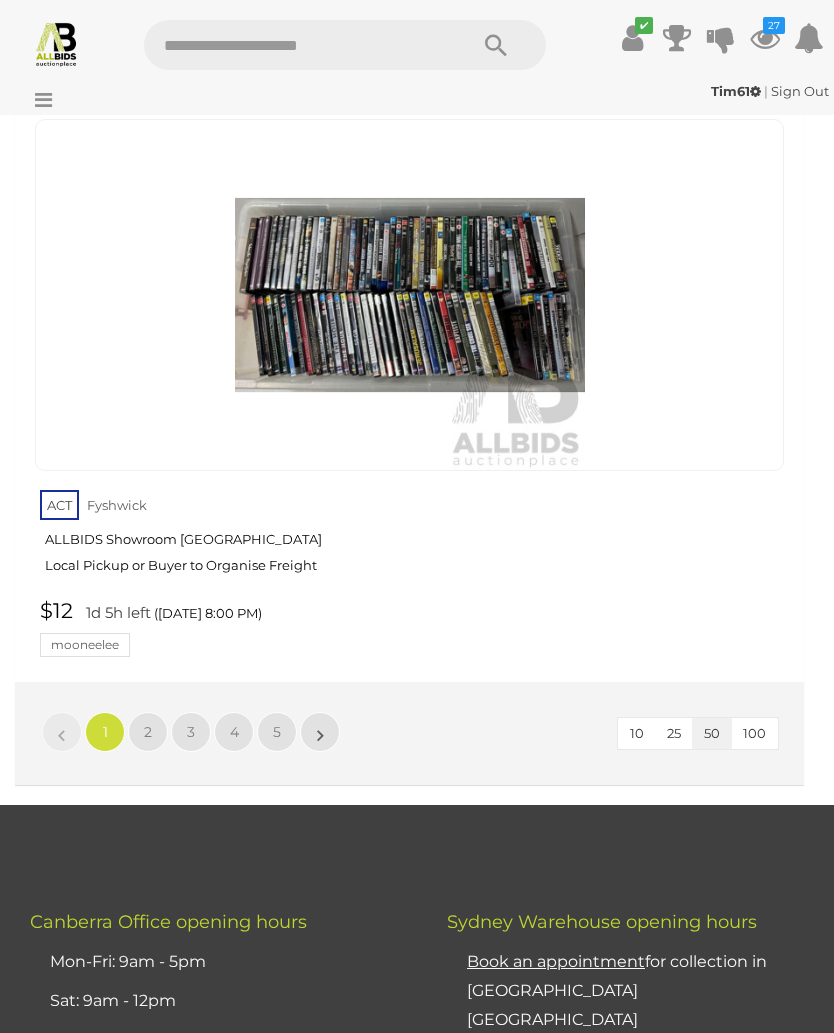 click on "2" at bounding box center [148, 732] 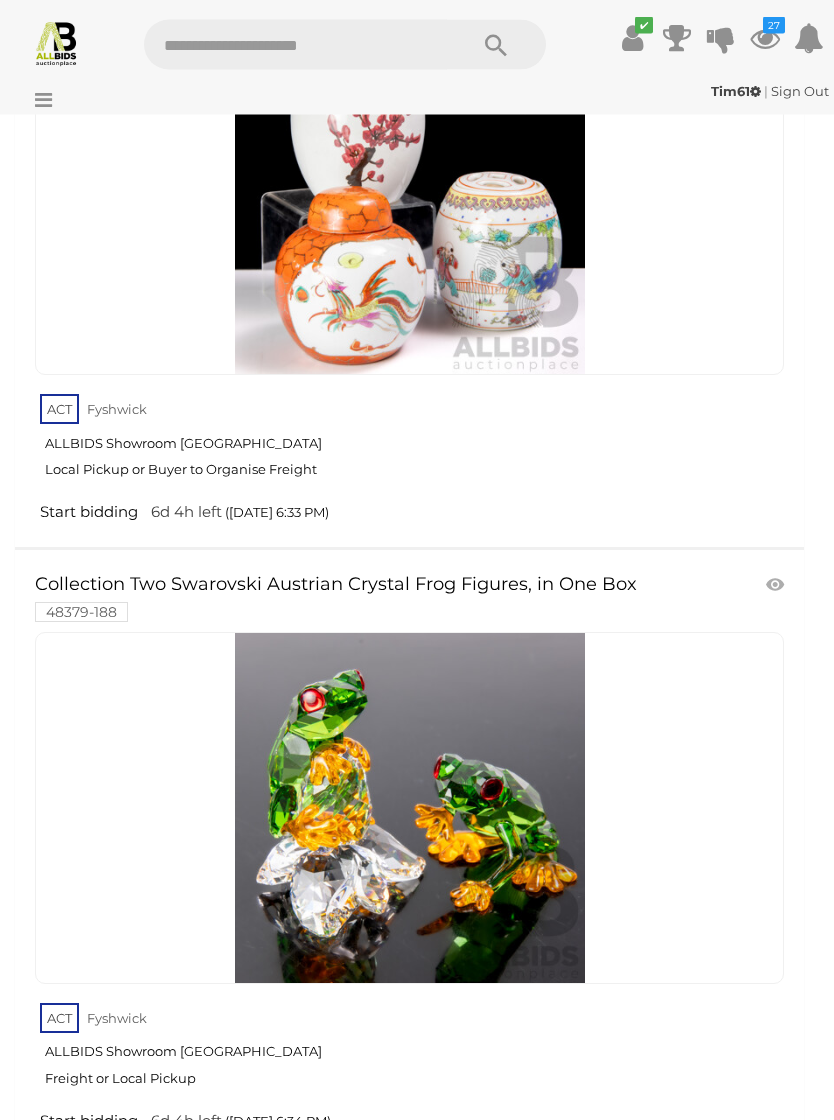 scroll, scrollTop: 29553, scrollLeft: 0, axis: vertical 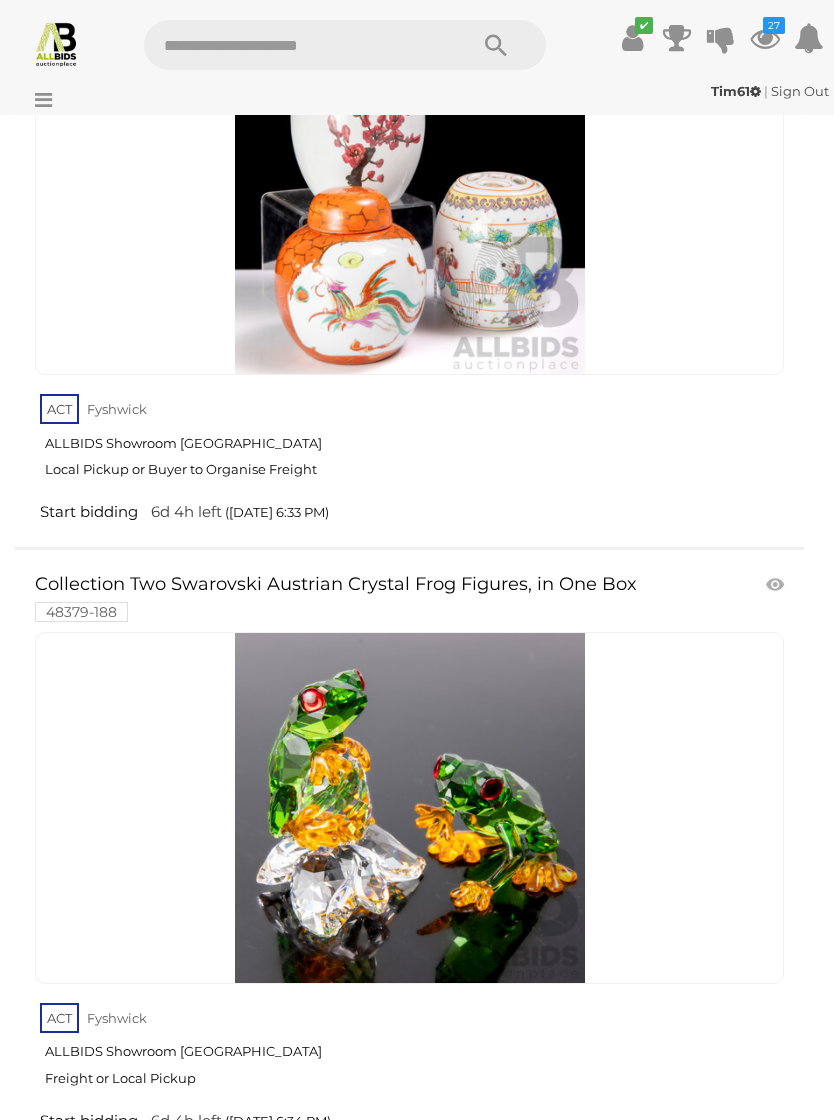 click at bounding box center [777, 585] 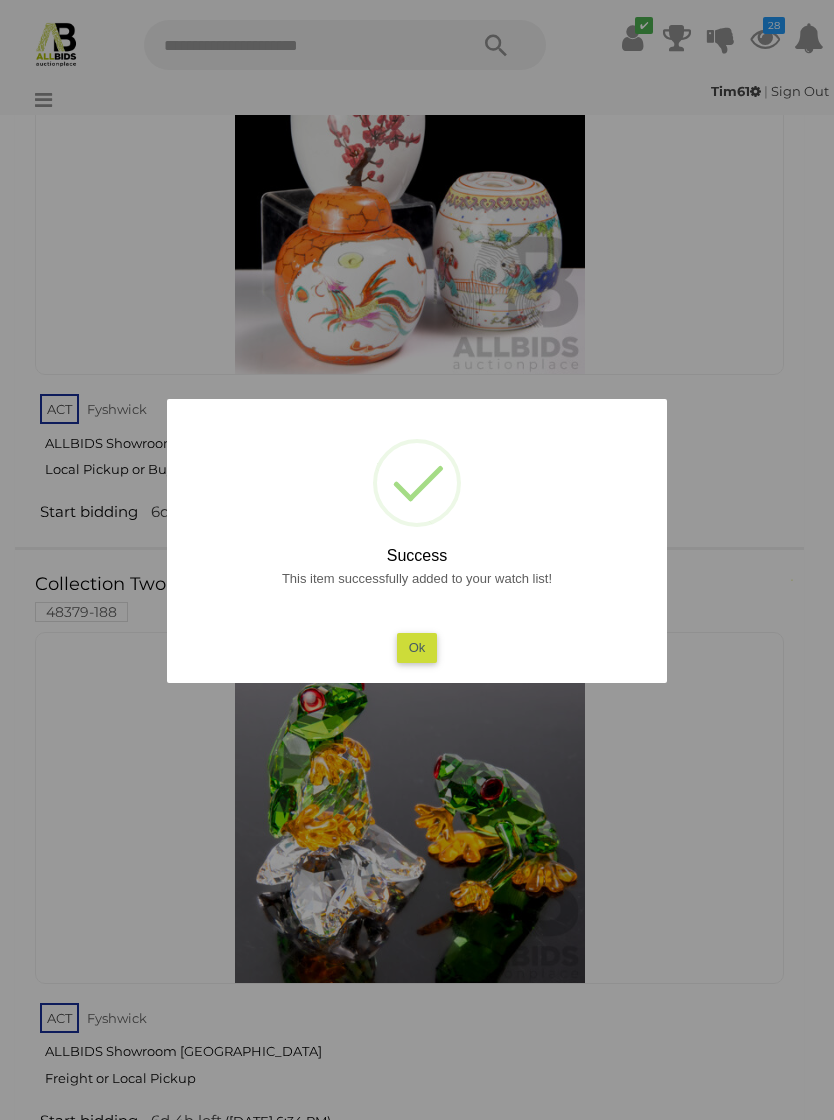 click on "Ok" at bounding box center (417, 647) 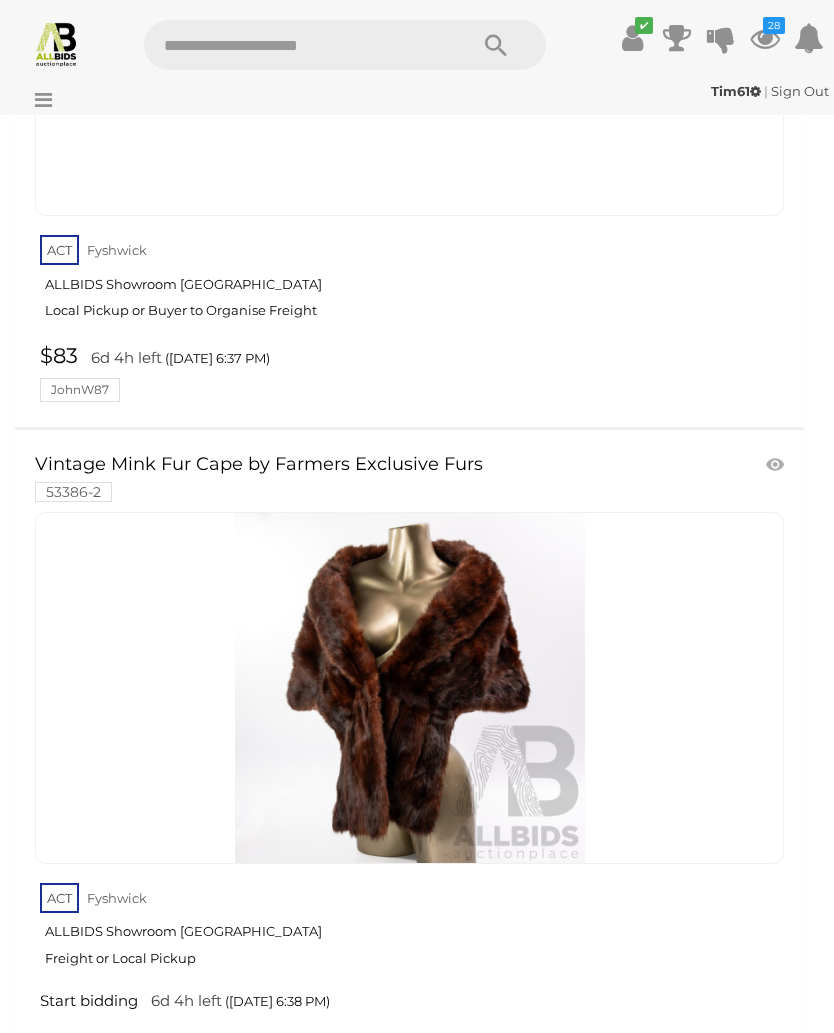 scroll, scrollTop: 32279, scrollLeft: 0, axis: vertical 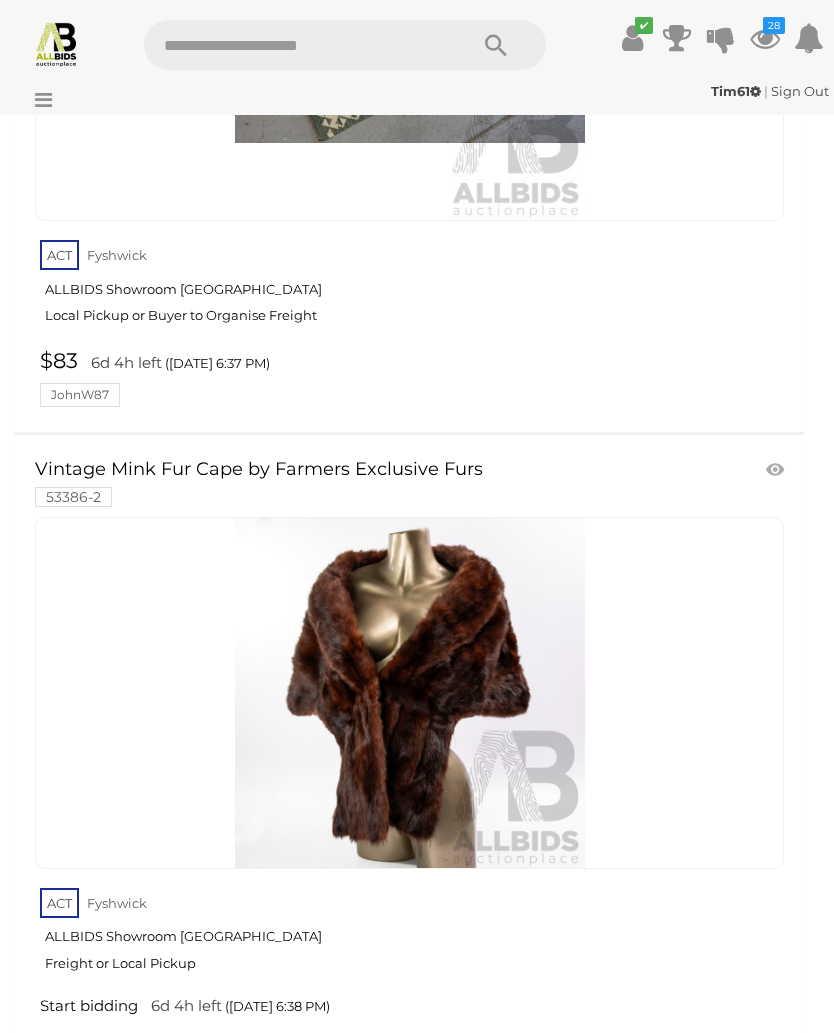 click on "3" at bounding box center [191, 1090] 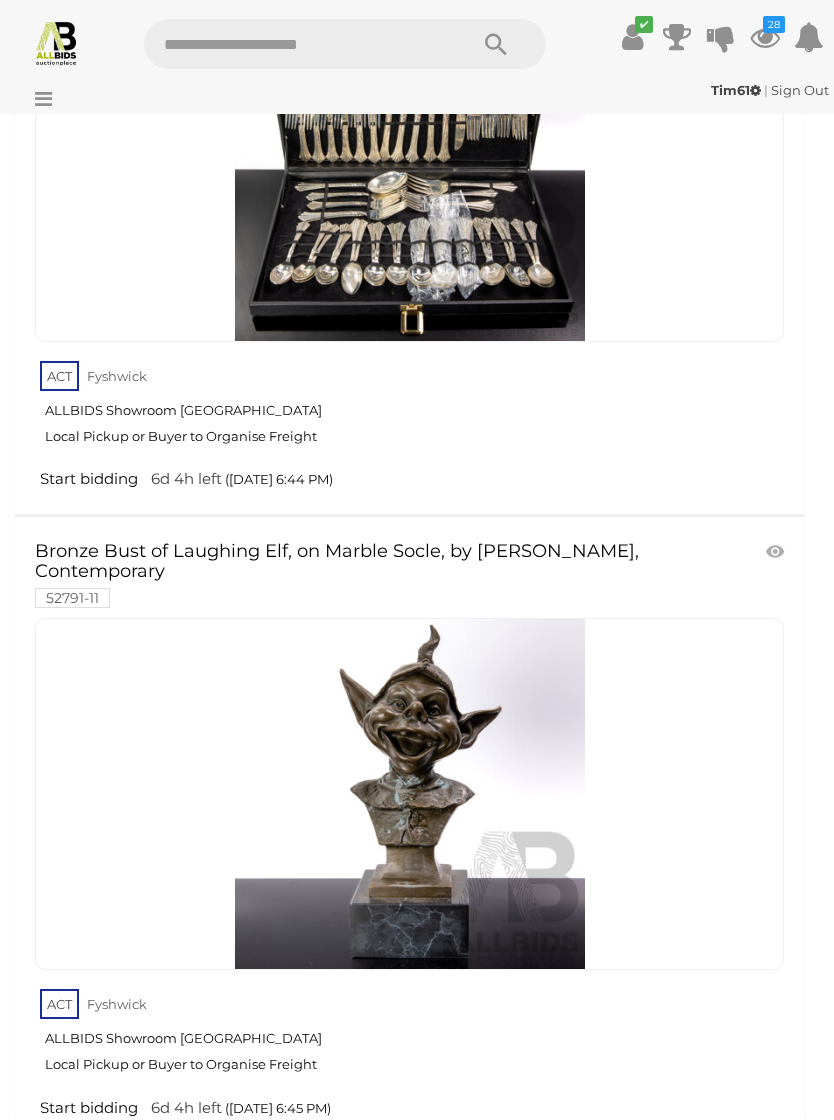 scroll, scrollTop: 3163, scrollLeft: 0, axis: vertical 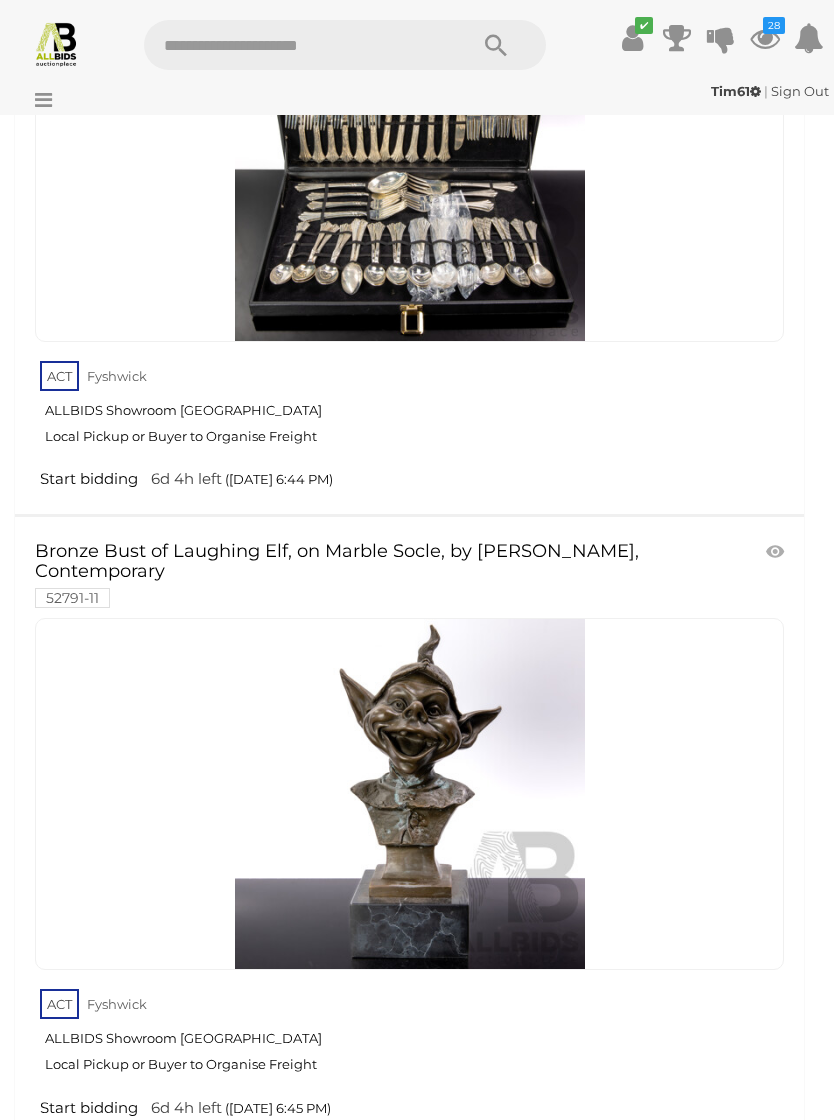 click at bounding box center (409, 794) 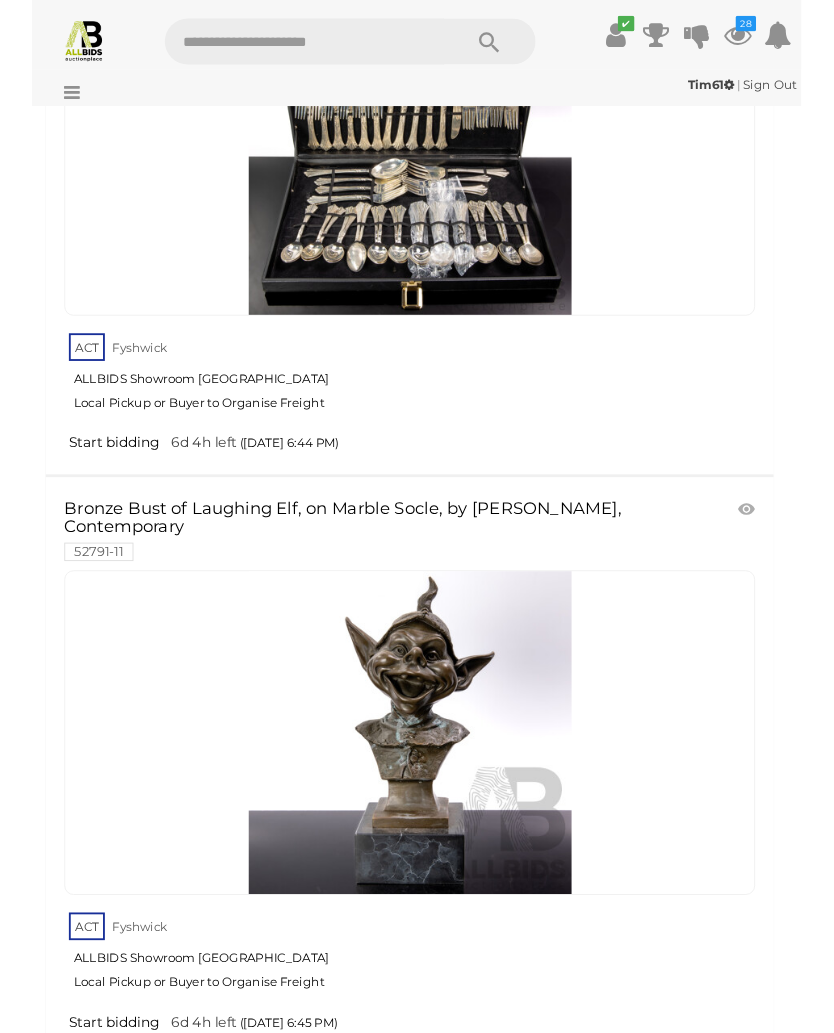 scroll, scrollTop: 3250, scrollLeft: 0, axis: vertical 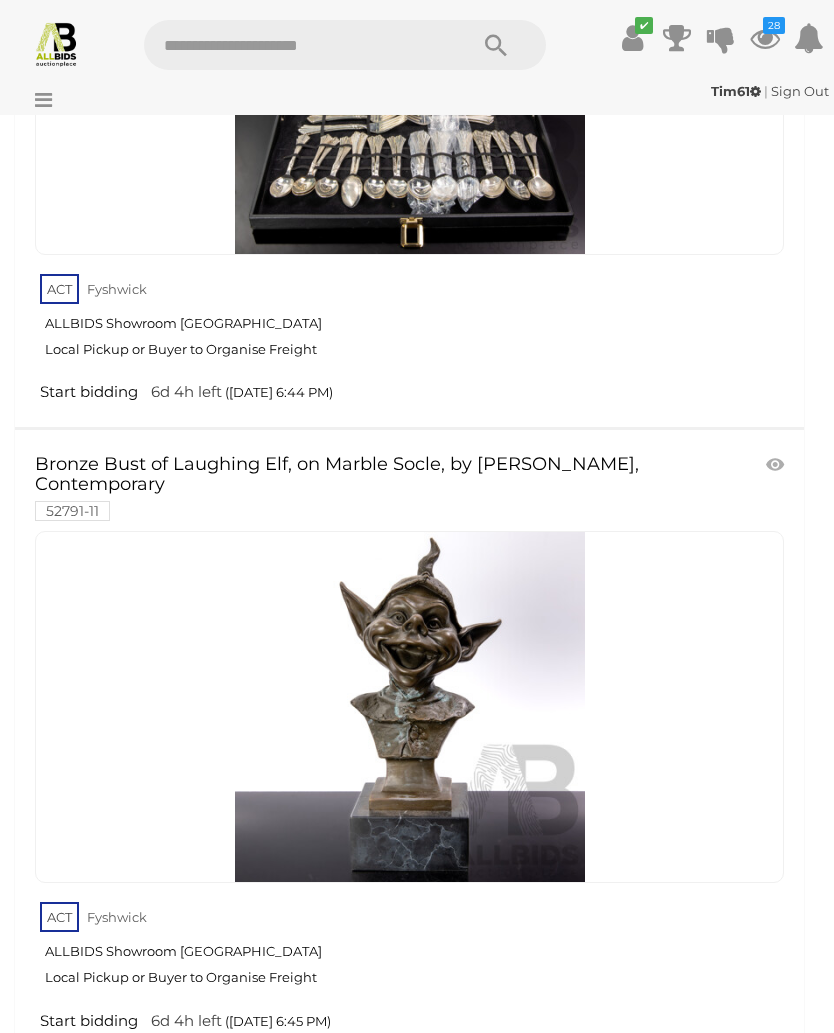 click at bounding box center (777, 465) 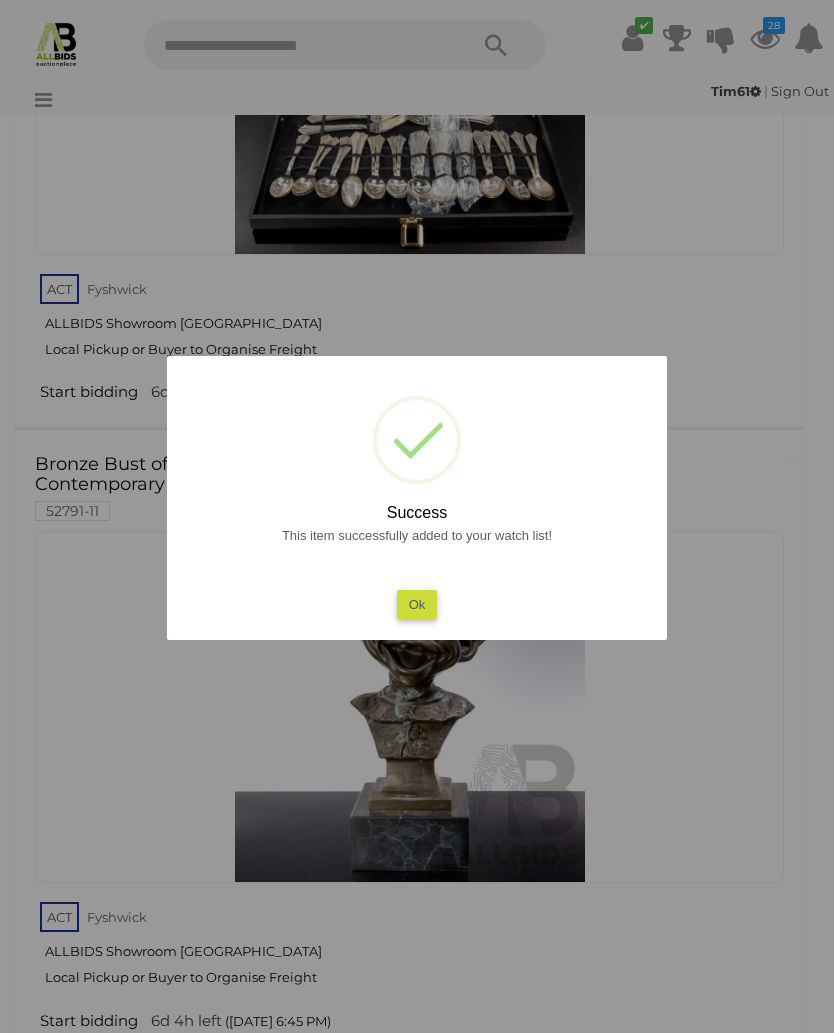 click on "Ok" at bounding box center [417, 604] 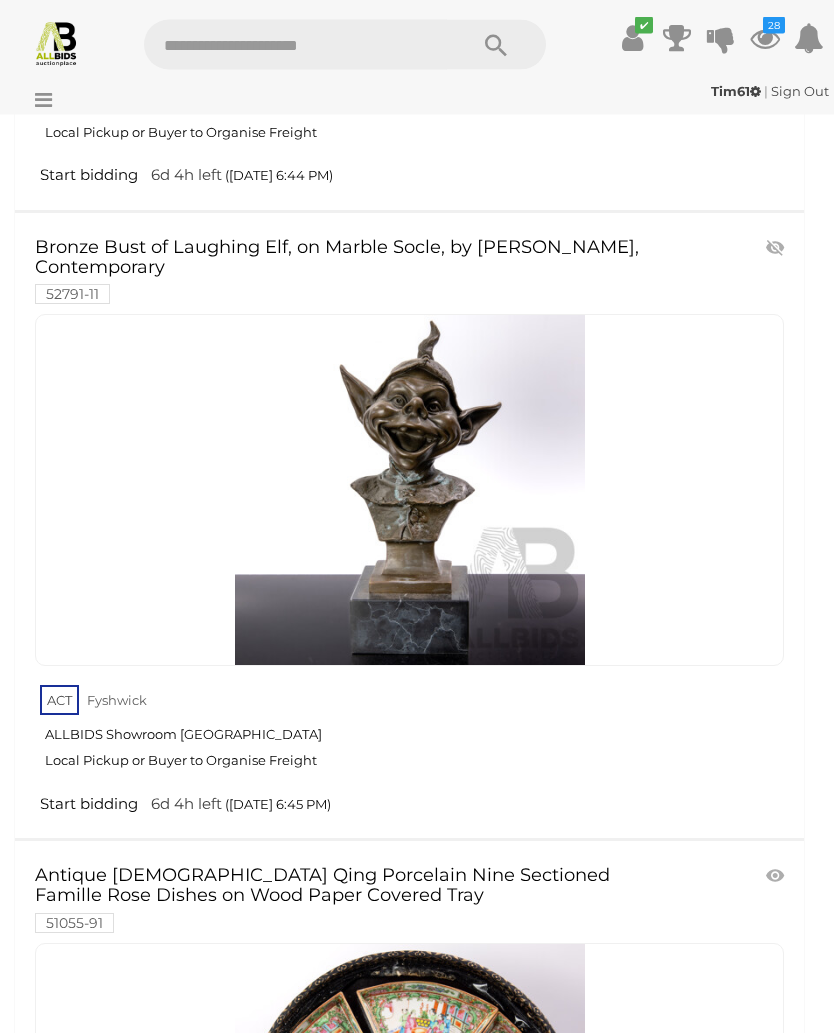 scroll, scrollTop: 3407, scrollLeft: 0, axis: vertical 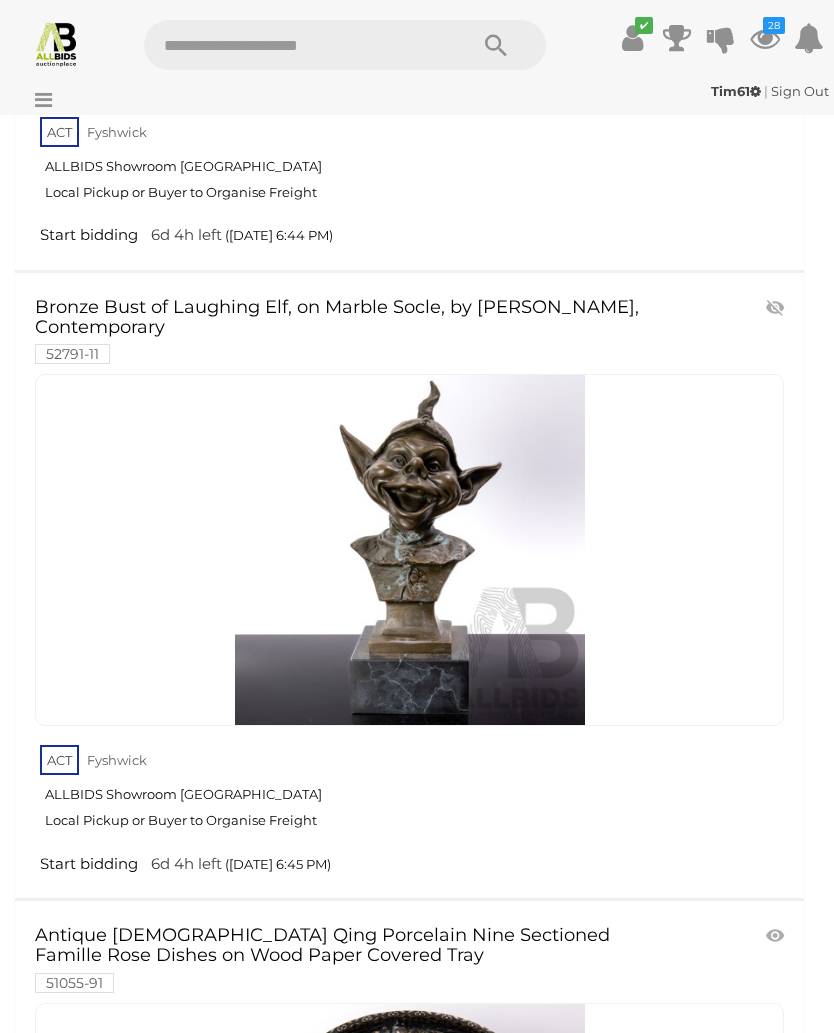 click at bounding box center [409, 550] 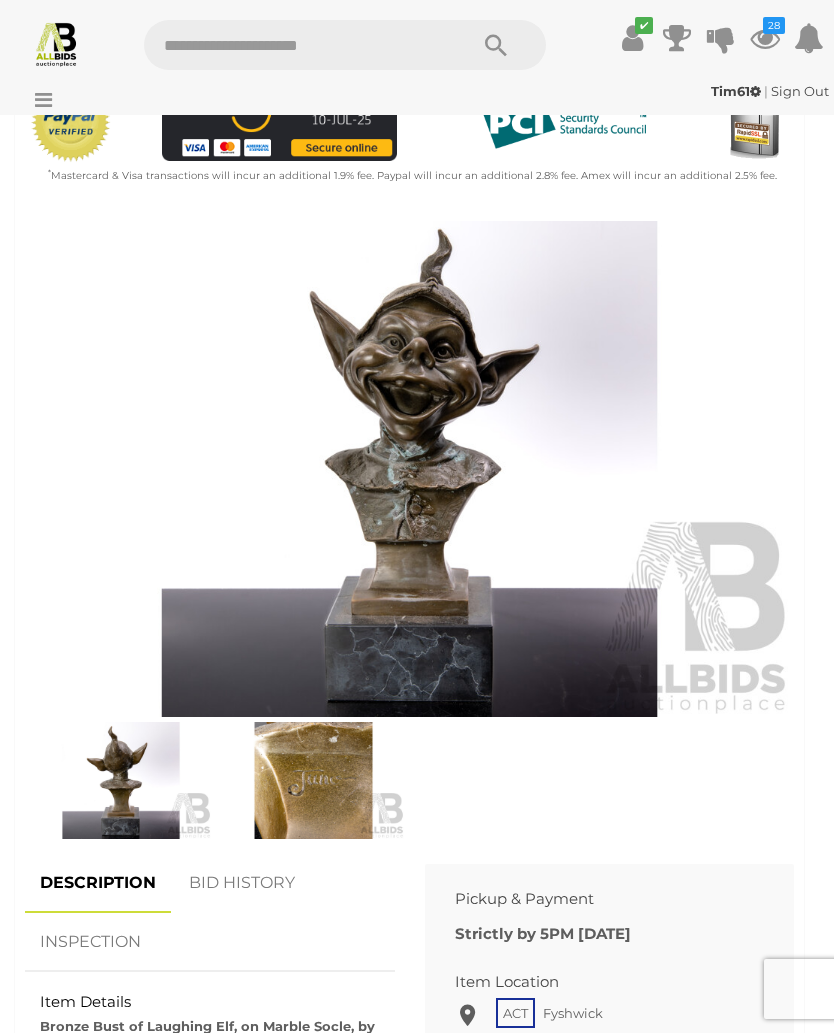 scroll, scrollTop: 613, scrollLeft: 0, axis: vertical 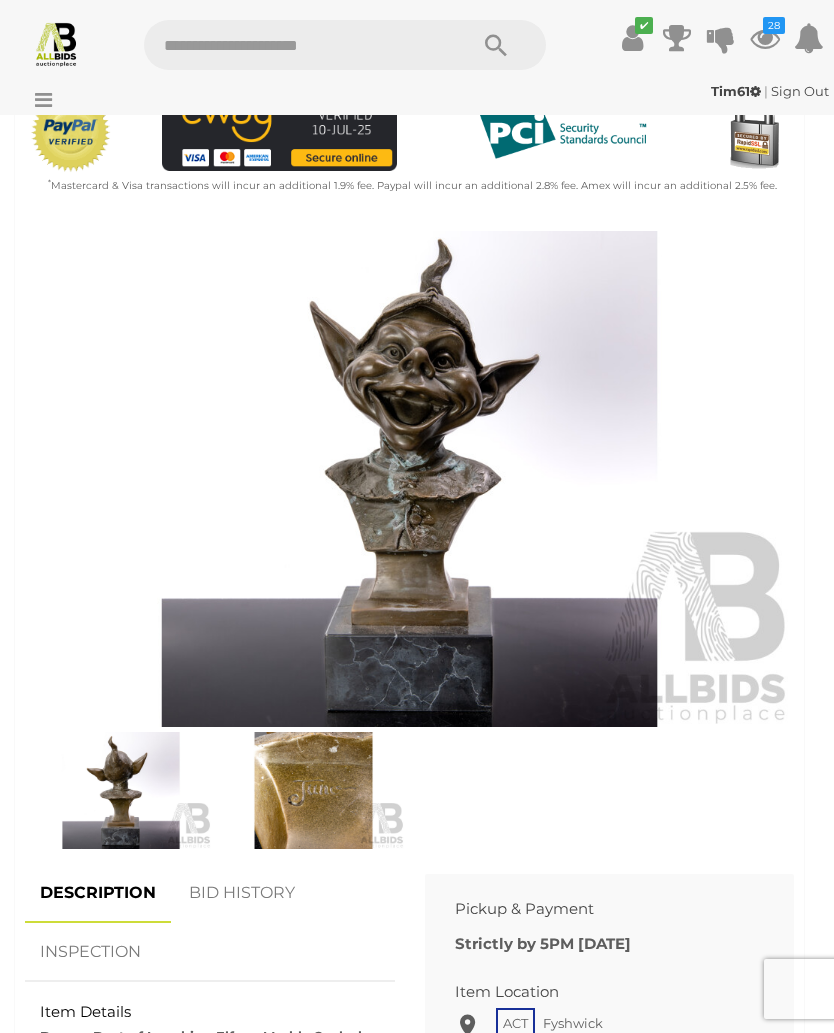 click at bounding box center (409, 479) 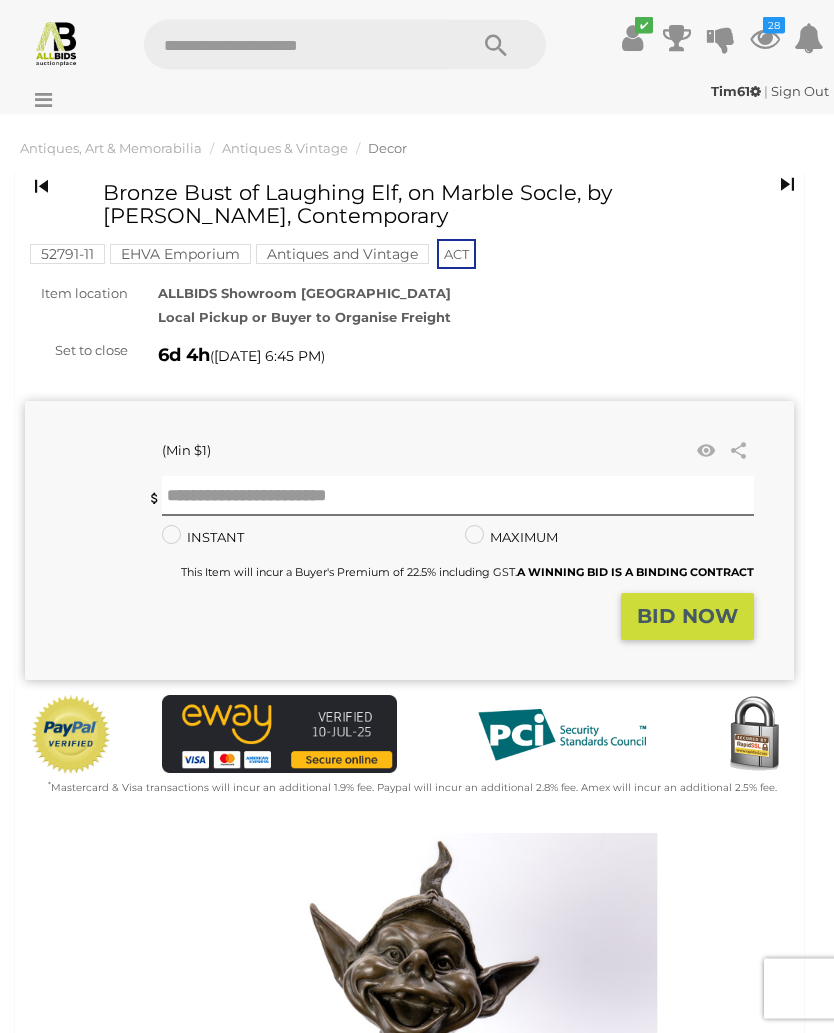 scroll, scrollTop: 0, scrollLeft: 0, axis: both 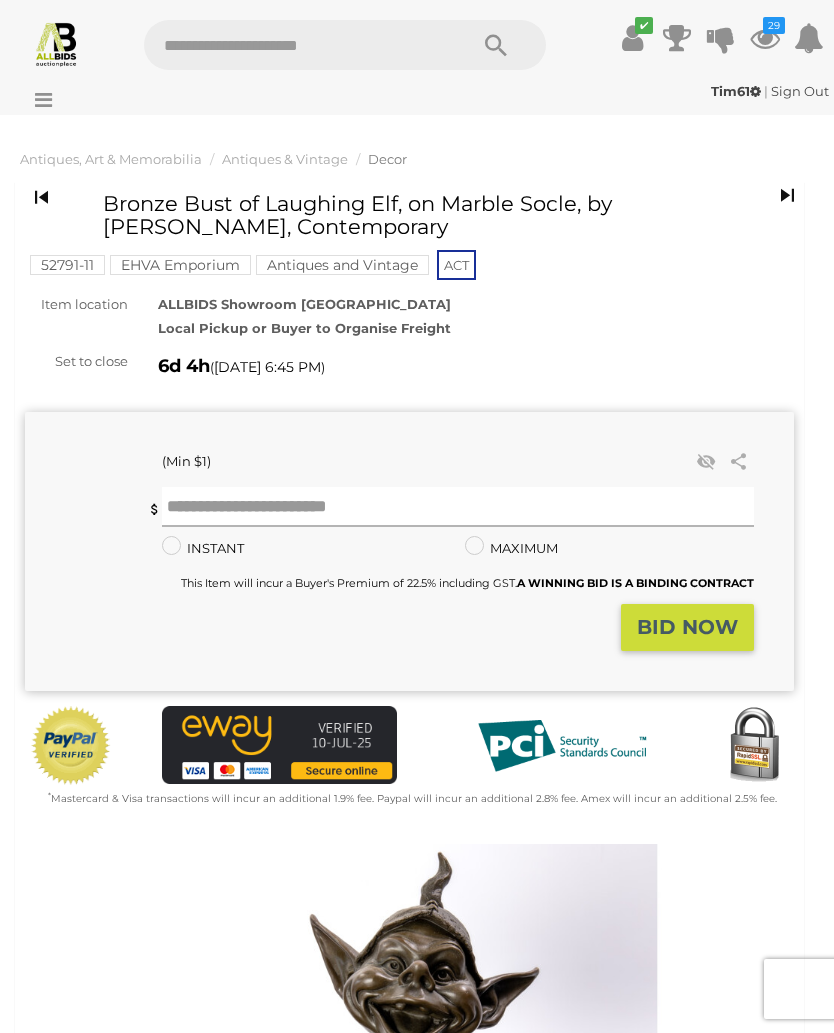 click at bounding box center [458, 507] 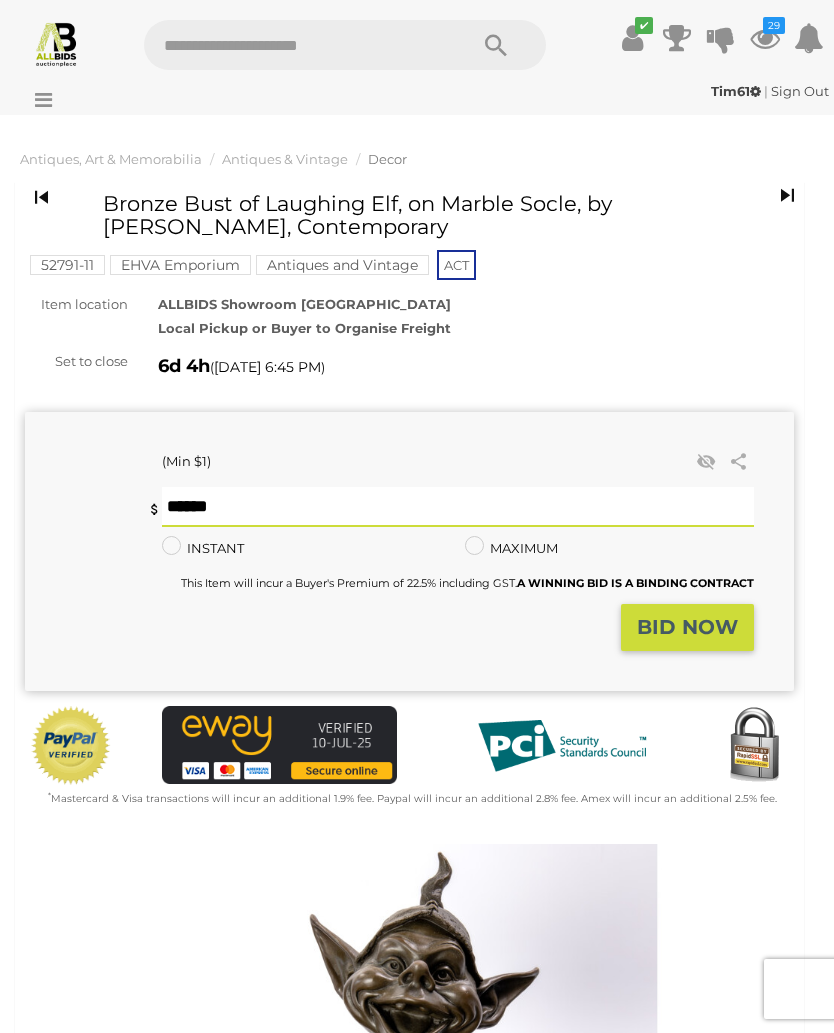 type on "**" 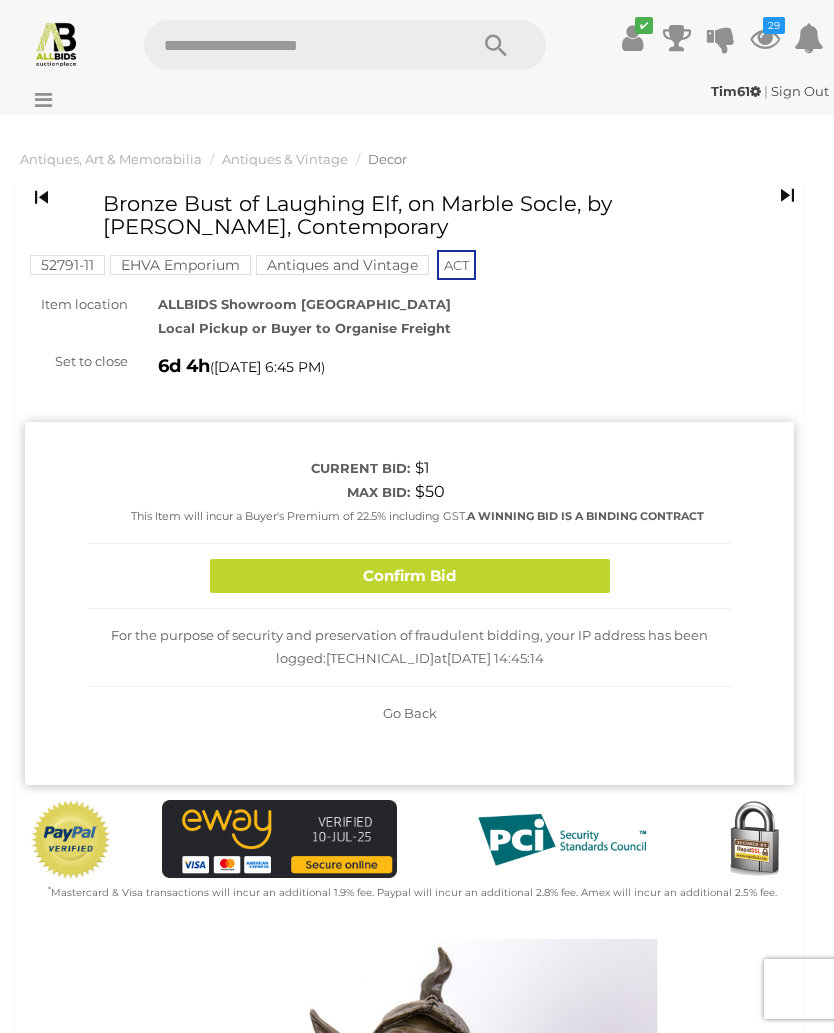 click on "Confirm Bid" at bounding box center (410, 576) 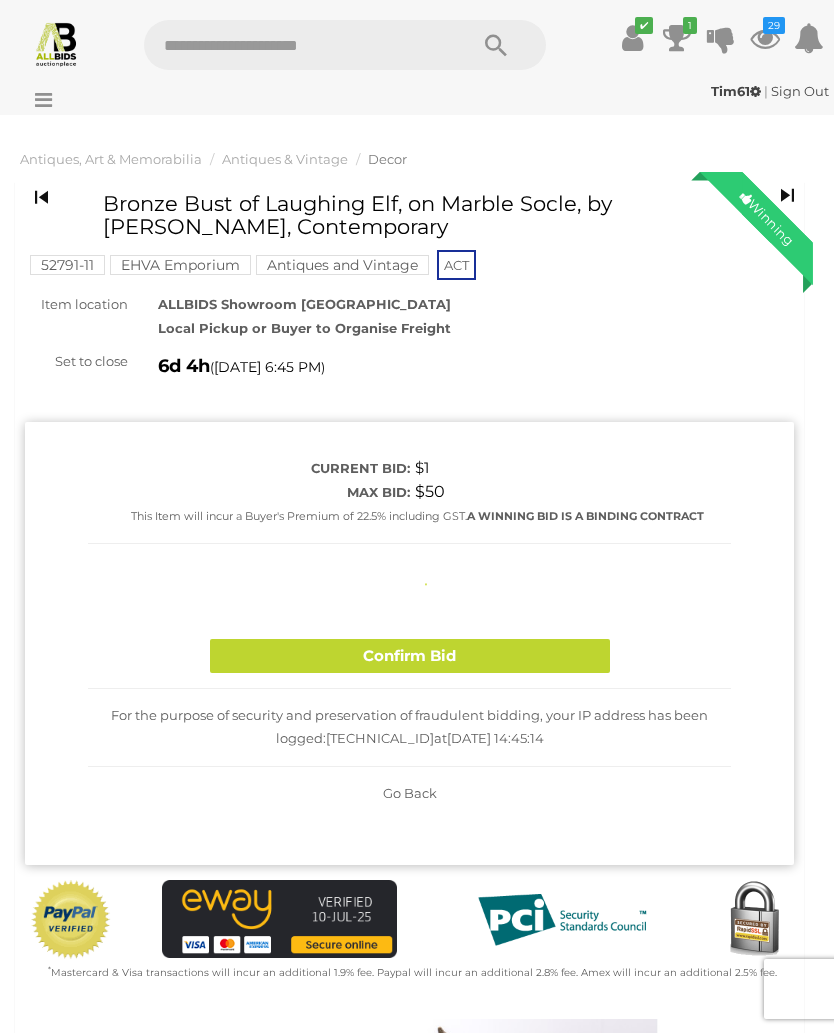 type 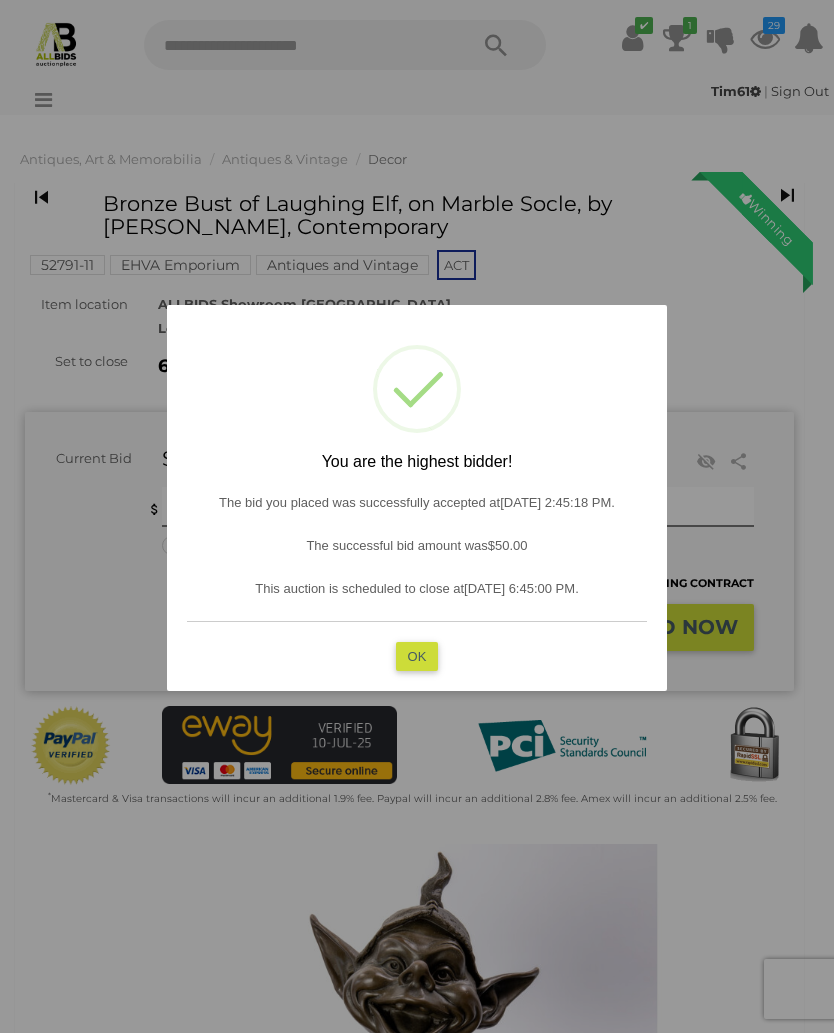 click on "OK" at bounding box center (417, 655) 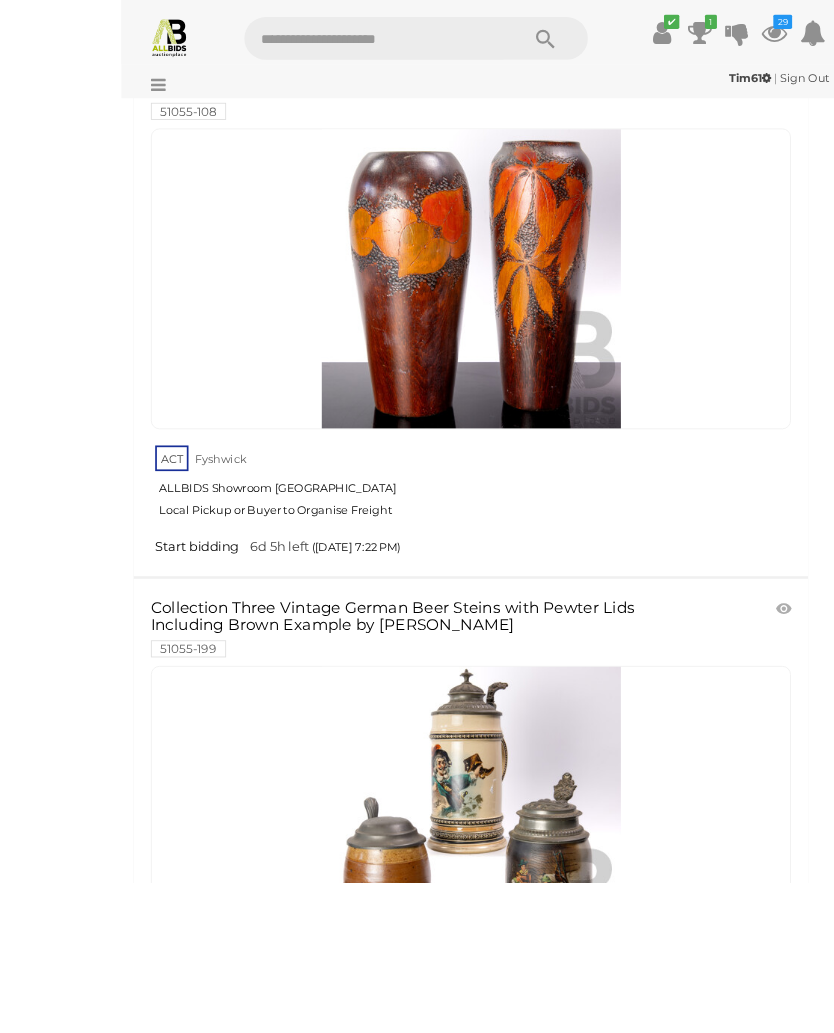 scroll, scrollTop: 23075, scrollLeft: 0, axis: vertical 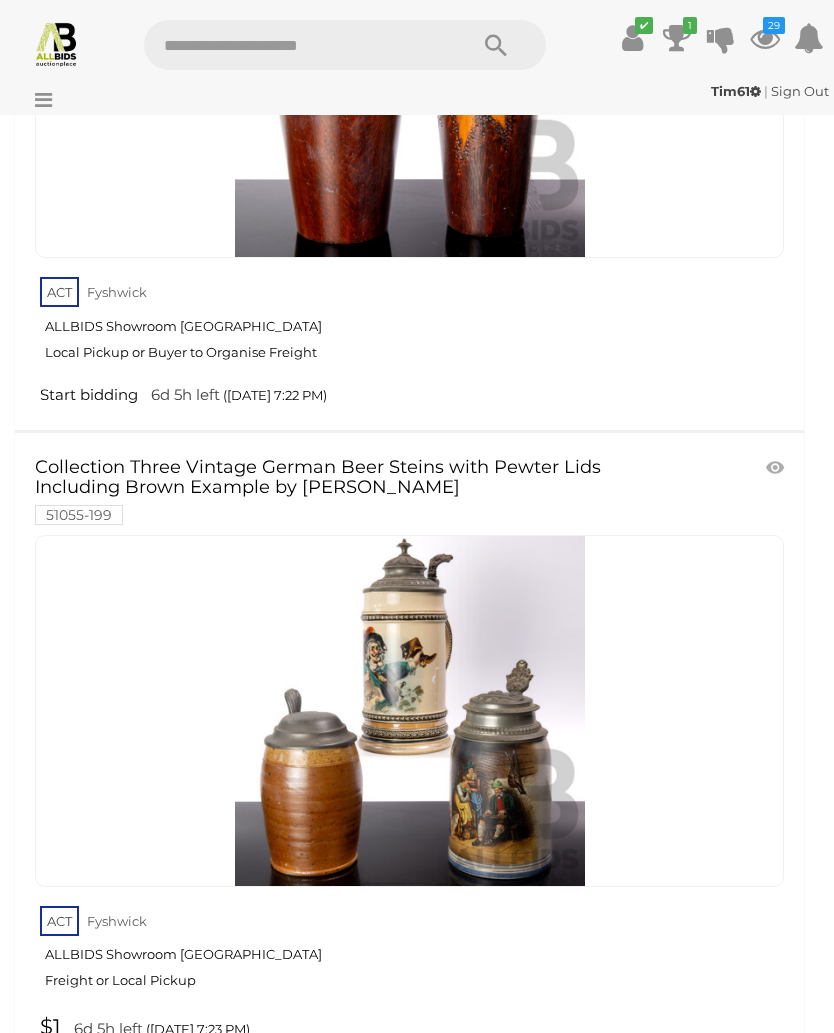 click at bounding box center (777, 468) 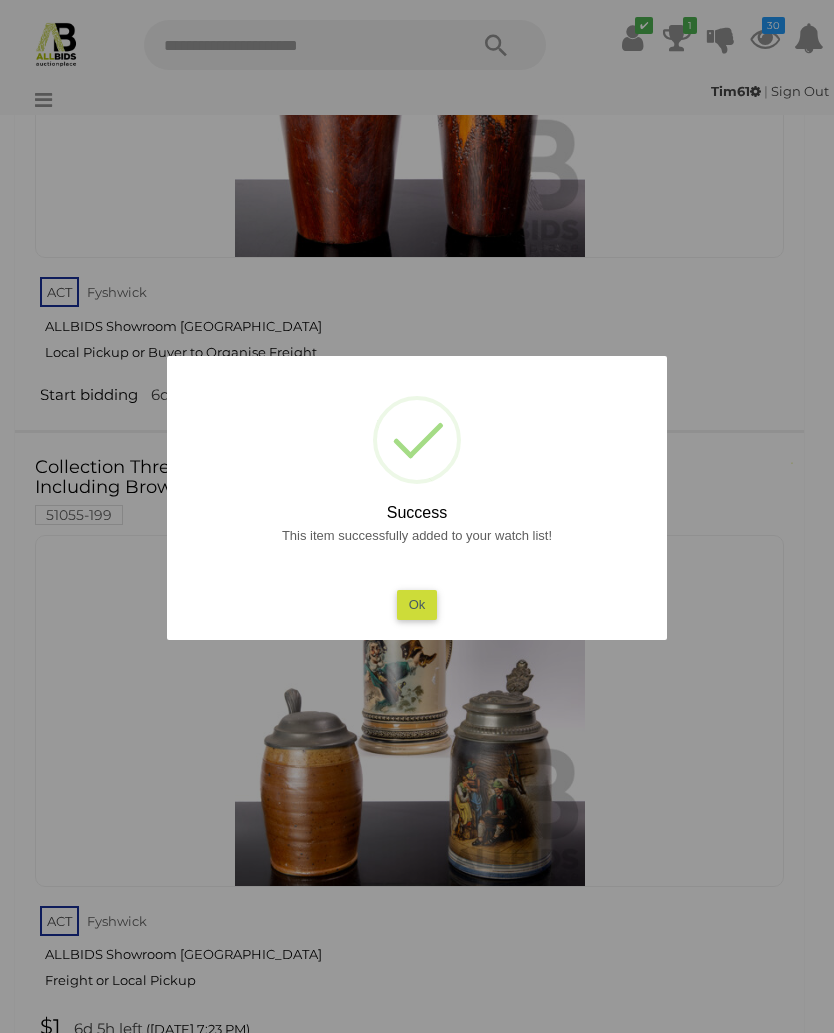 click on "Ok" at bounding box center [417, 604] 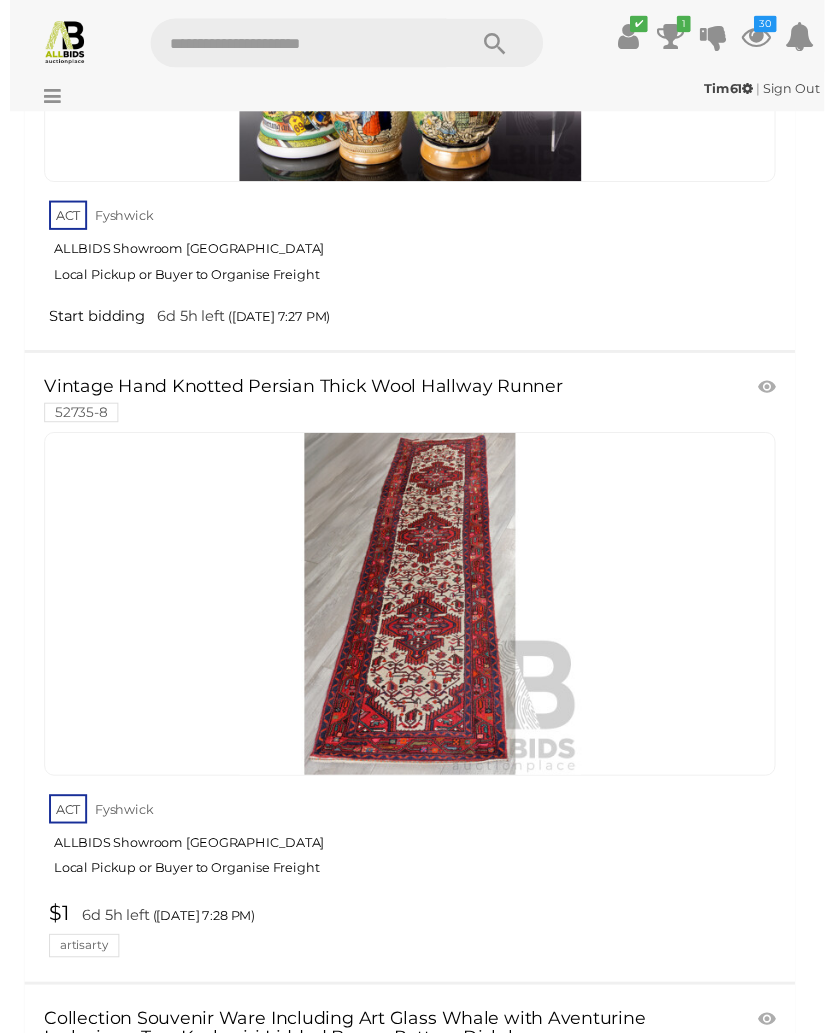 scroll, scrollTop: 24462, scrollLeft: 0, axis: vertical 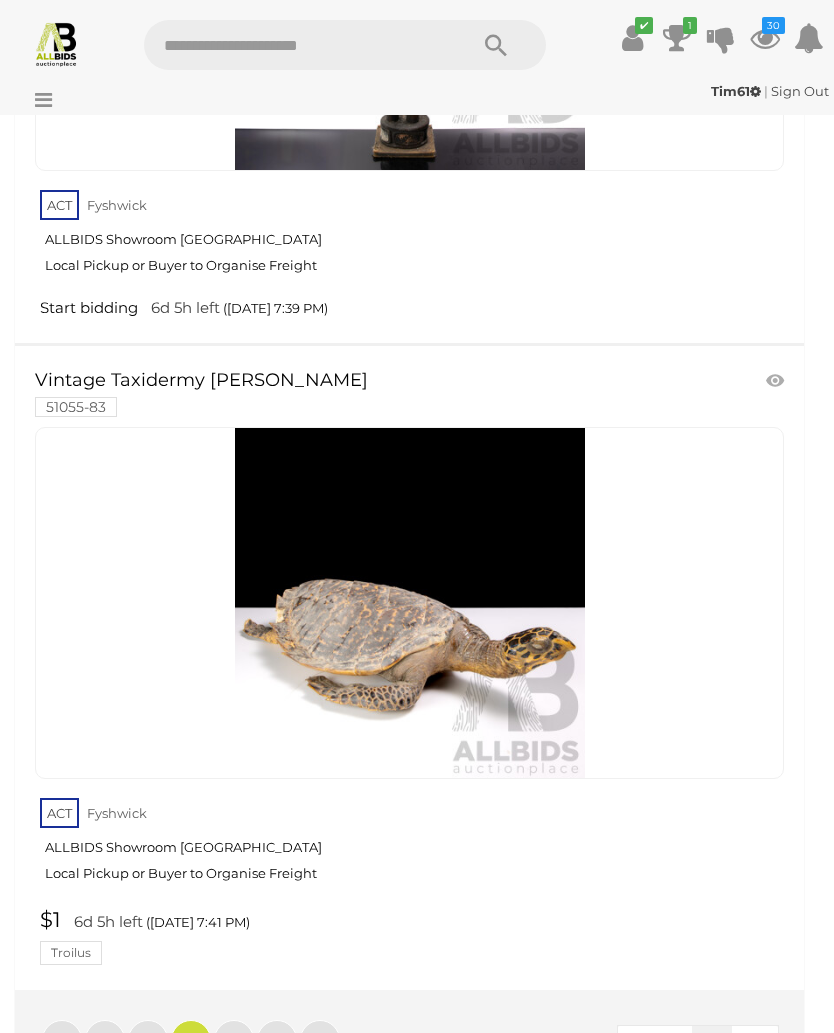 click on "4" at bounding box center (234, 1040) 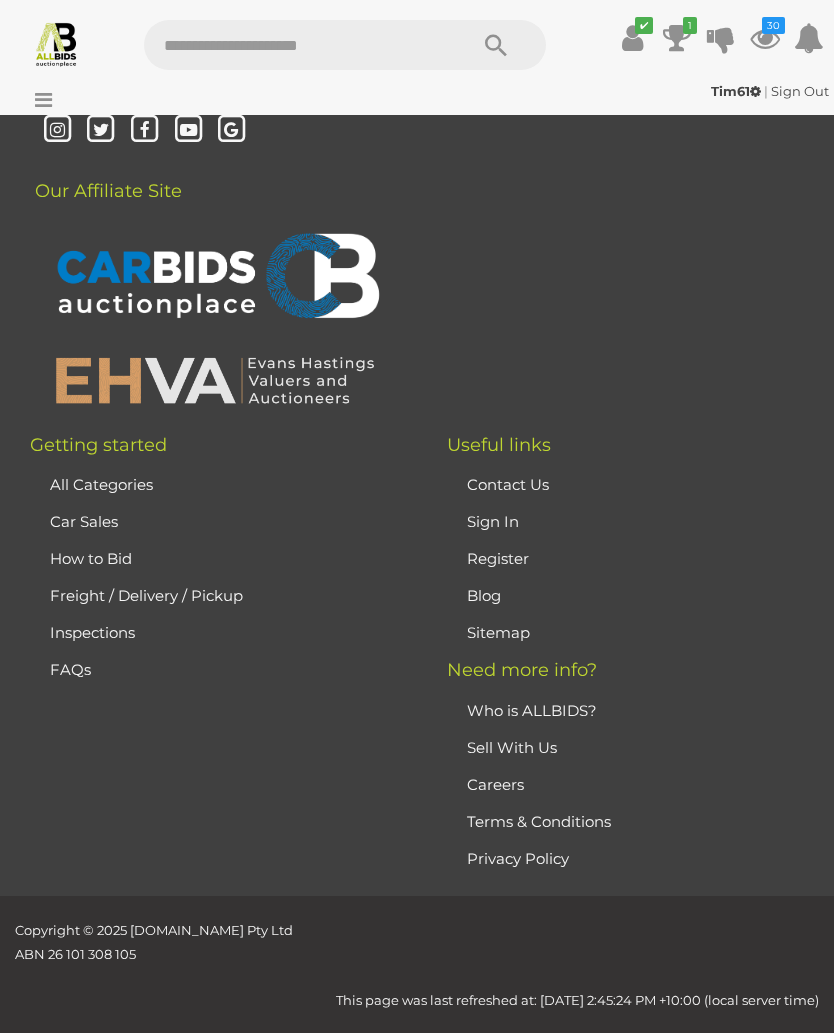 scroll, scrollTop: 293, scrollLeft: 0, axis: vertical 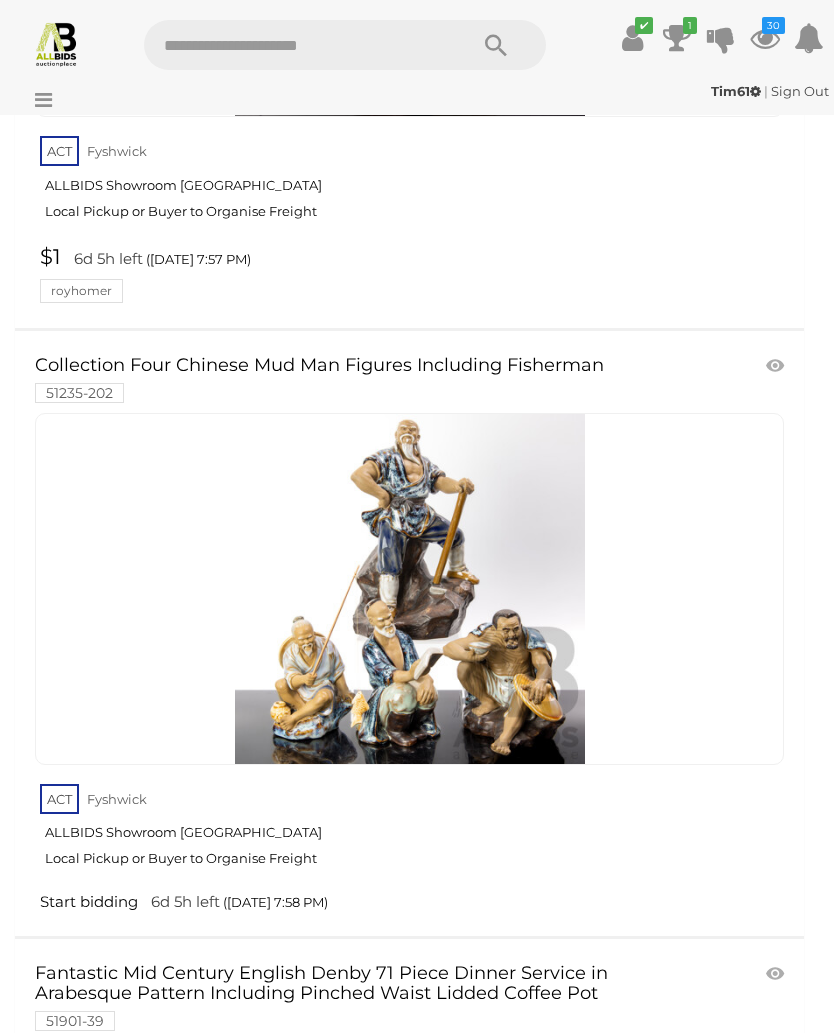click at bounding box center [409, 589] 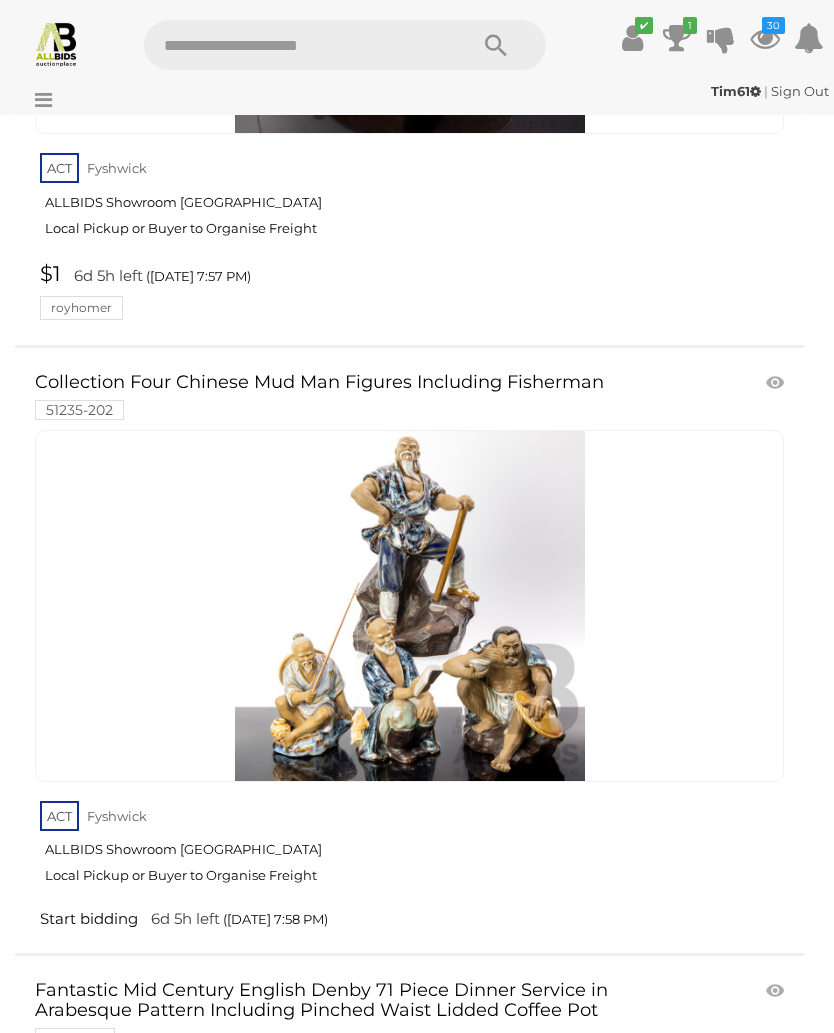 scroll, scrollTop: 9790, scrollLeft: 0, axis: vertical 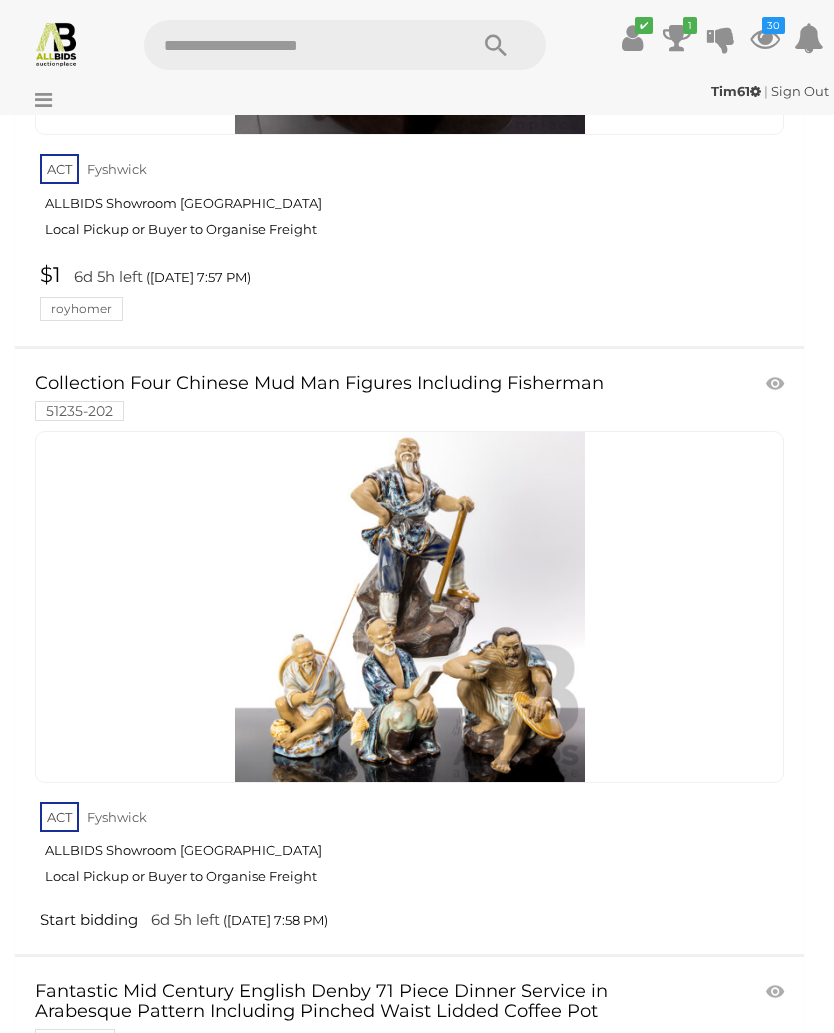 click at bounding box center [777, 384] 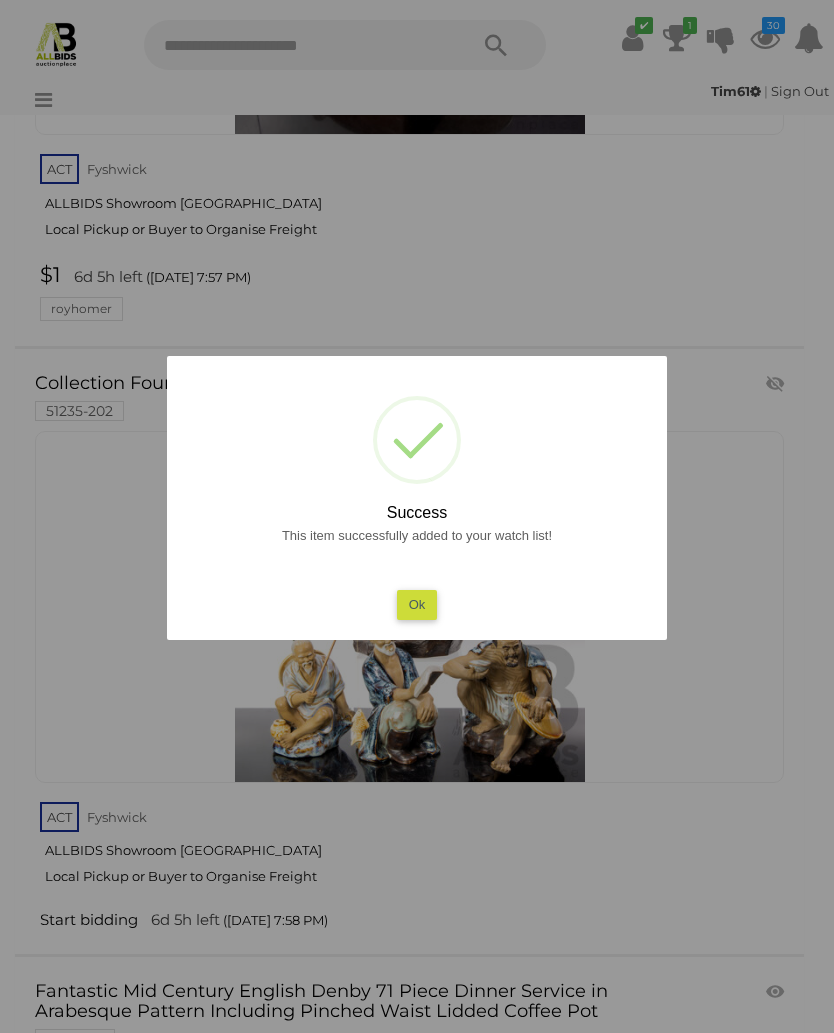 click on "Ok" at bounding box center (417, 604) 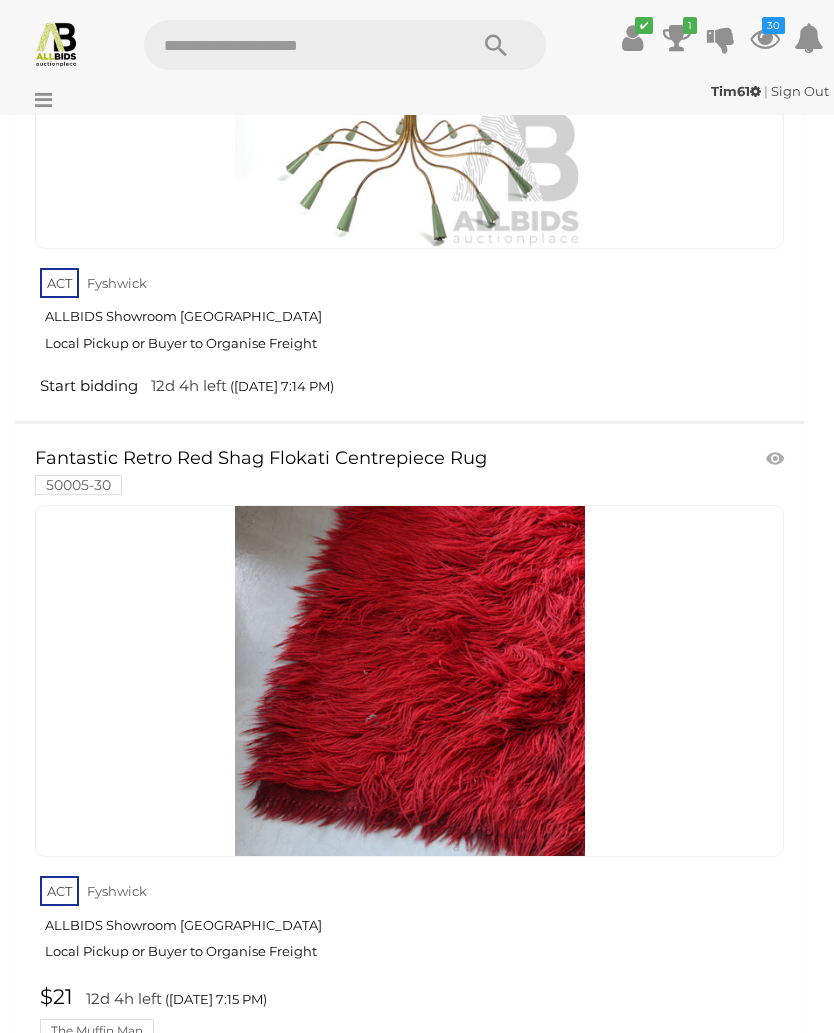 scroll, scrollTop: 31940, scrollLeft: 0, axis: vertical 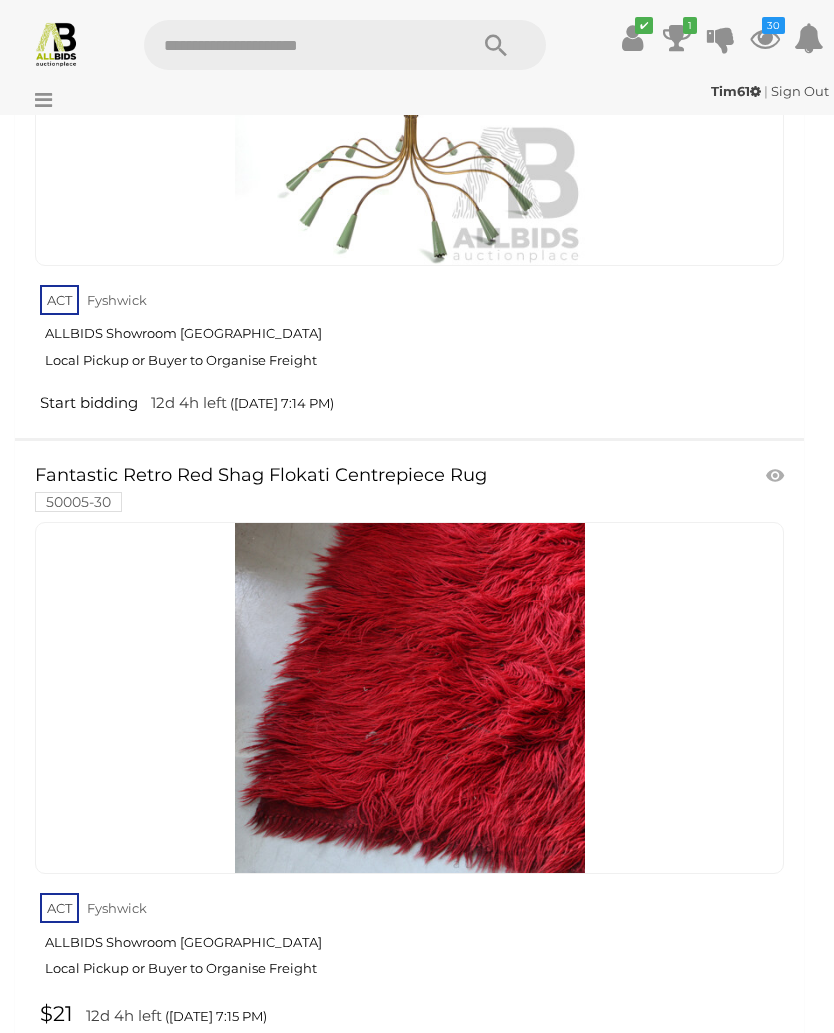 click on "5" at bounding box center (277, 1135) 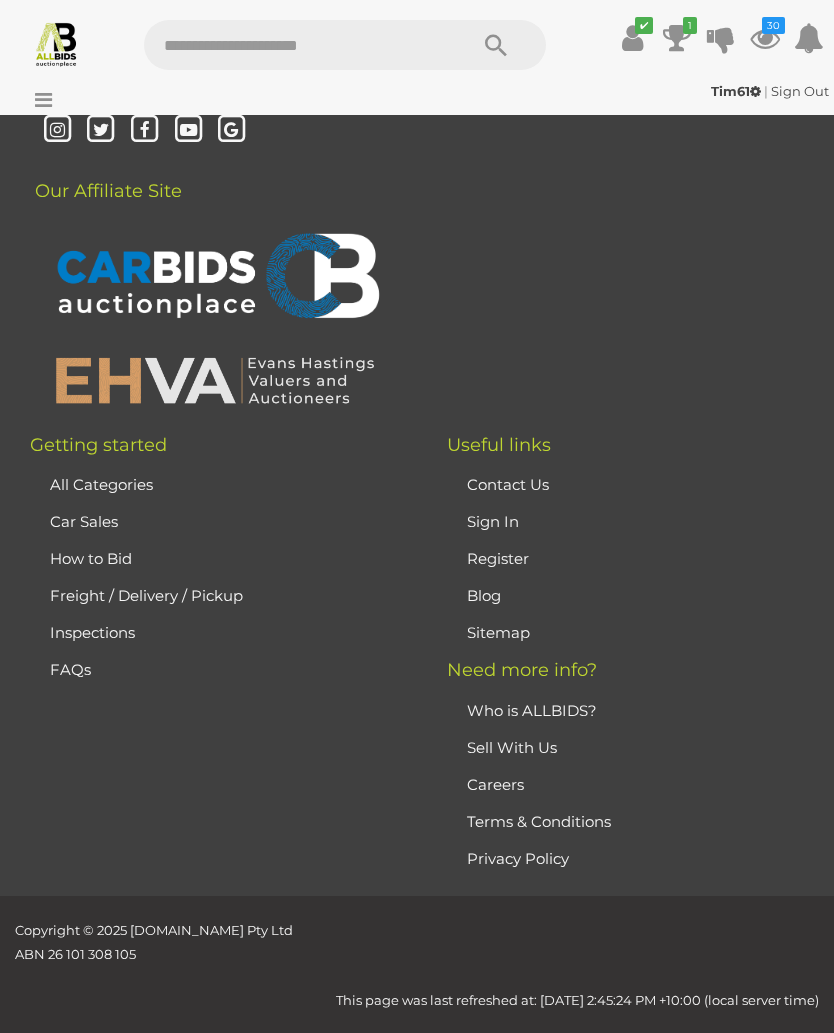 scroll, scrollTop: 293, scrollLeft: 0, axis: vertical 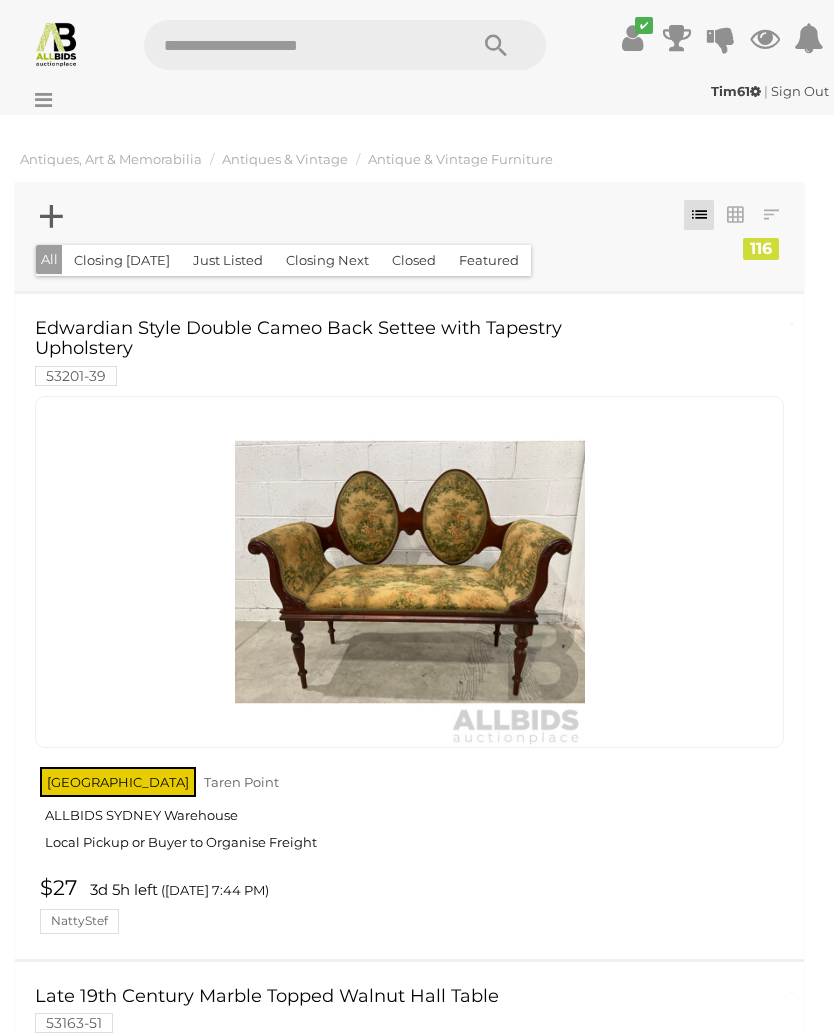 click at bounding box center (56, 43) 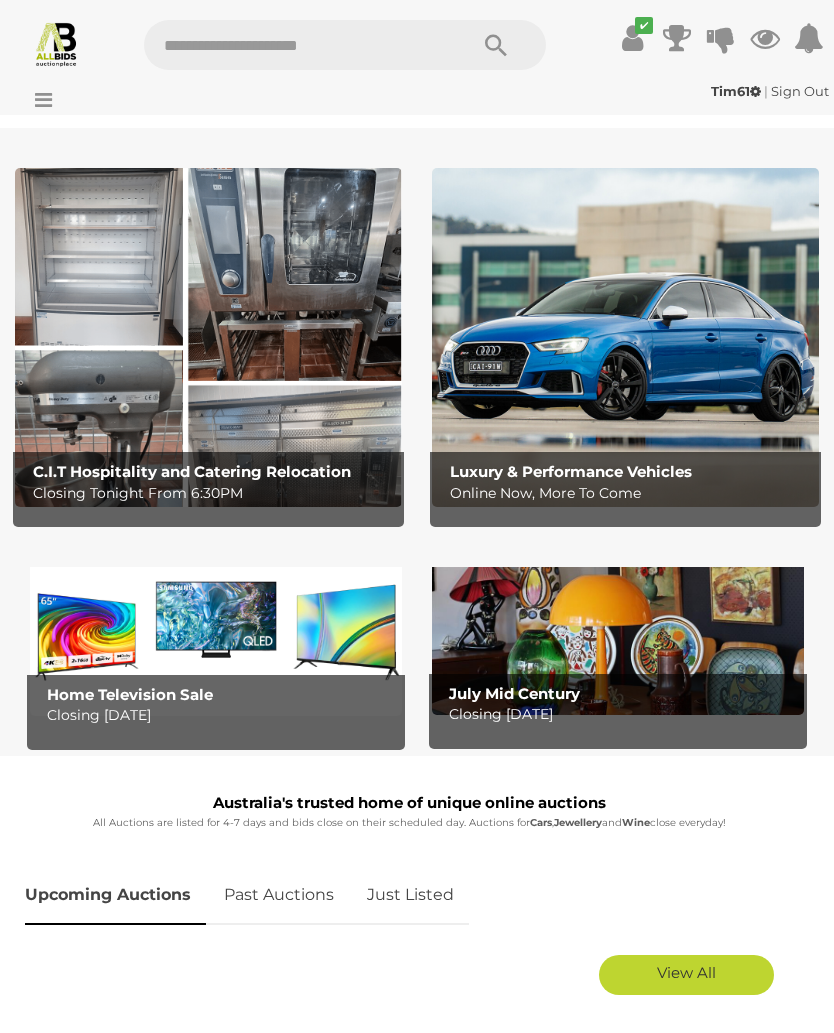scroll, scrollTop: 0, scrollLeft: 0, axis: both 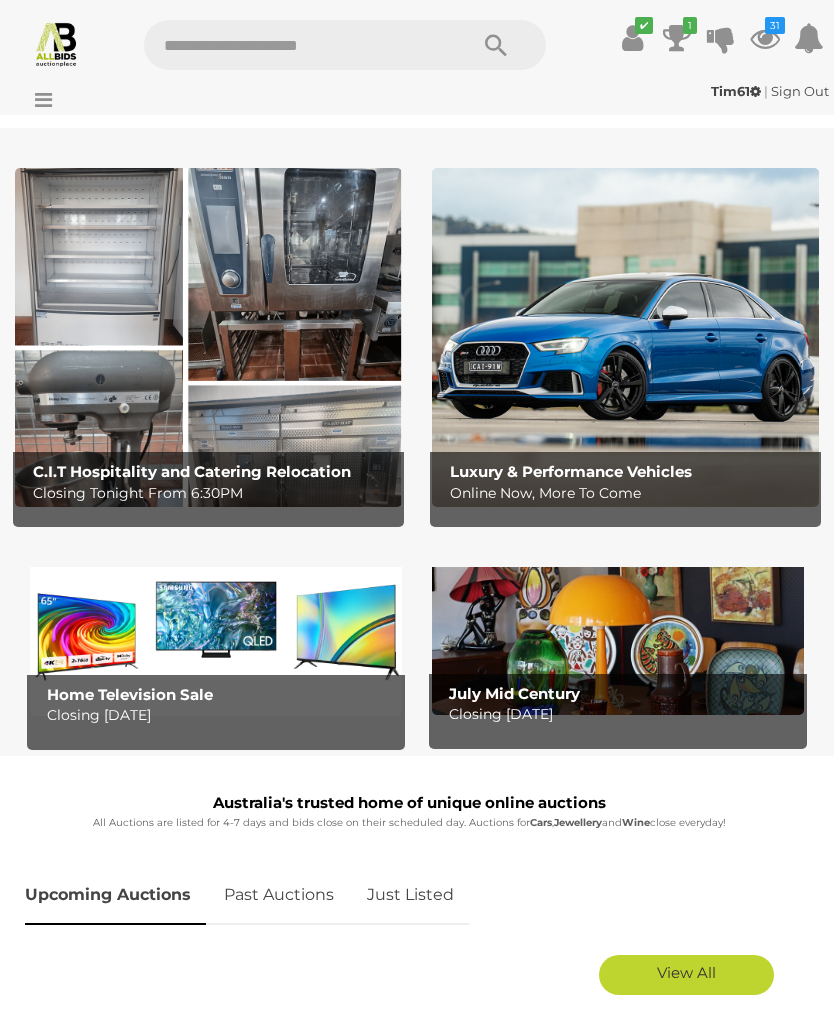 click at bounding box center [38, 100] 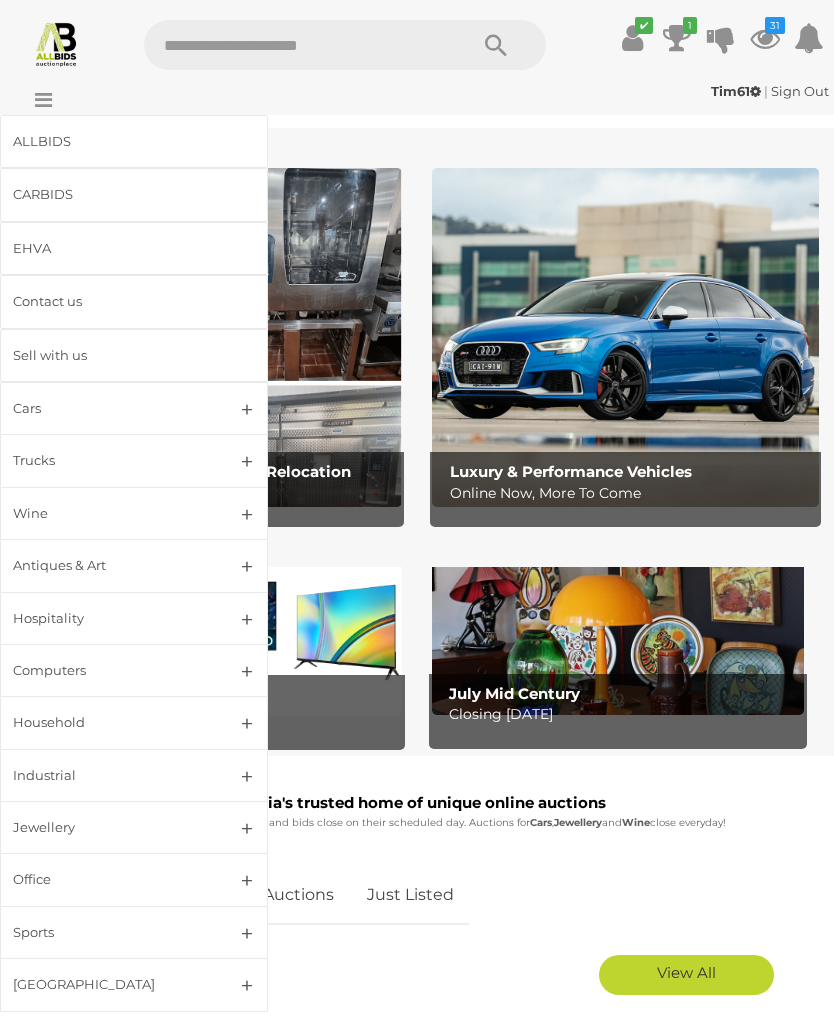 click on "Antiques & Art" at bounding box center [134, 565] 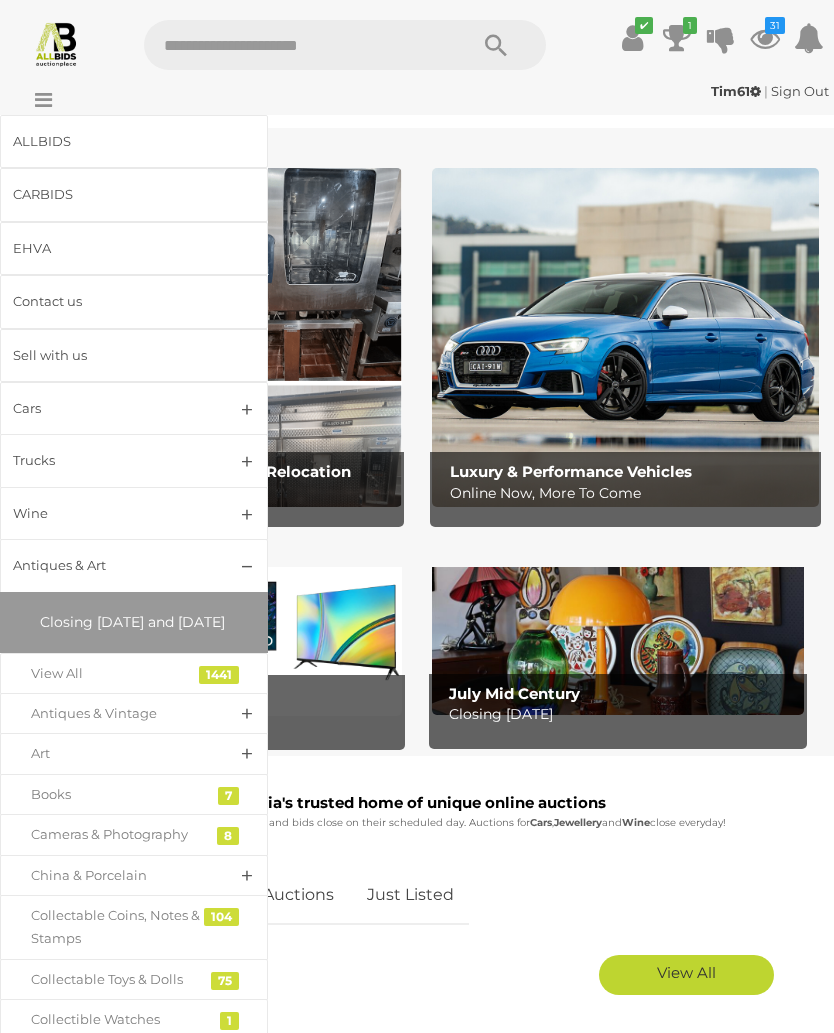 click on "Antiques & Art" at bounding box center (134, 565) 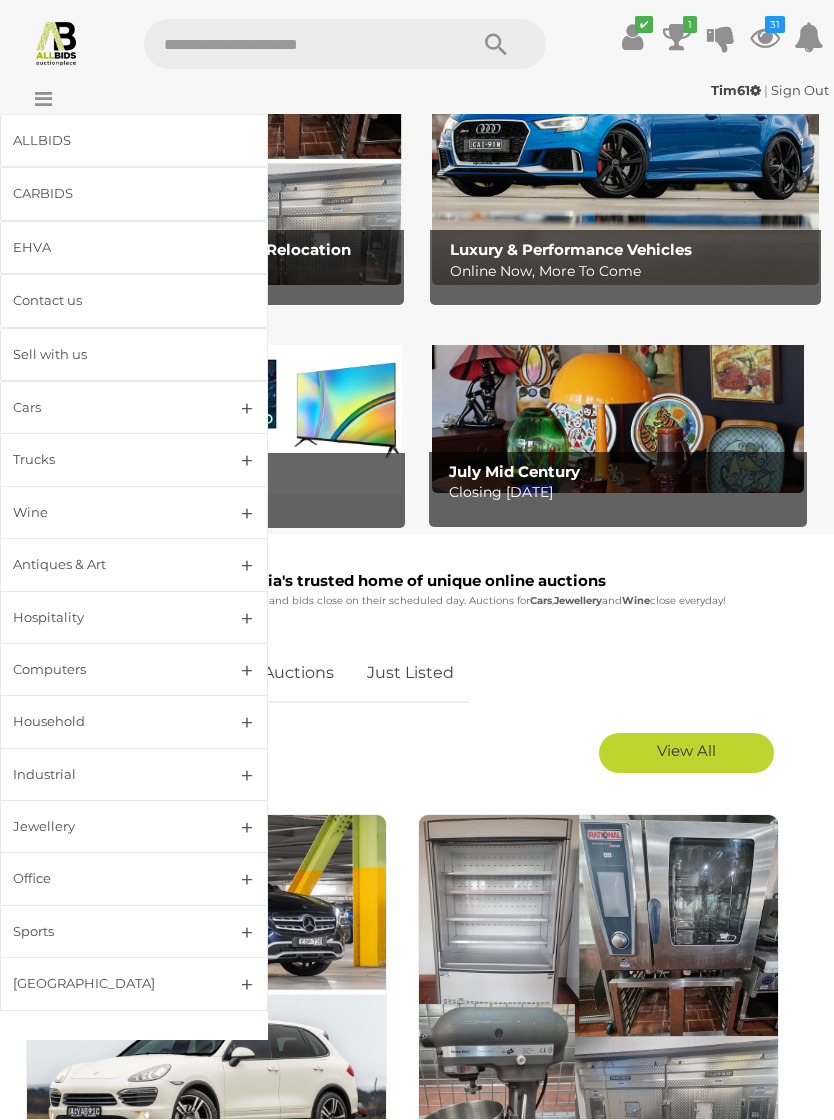 scroll, scrollTop: 222, scrollLeft: 0, axis: vertical 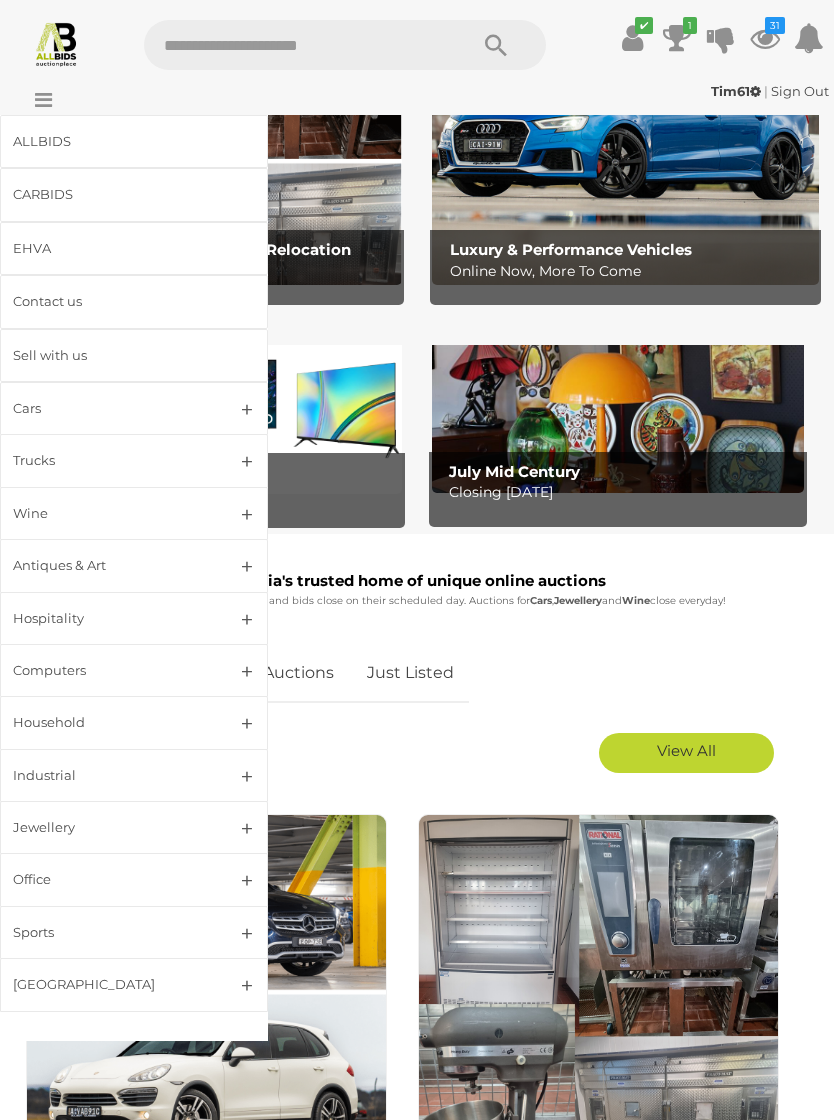 click on "Industrial" at bounding box center [134, 775] 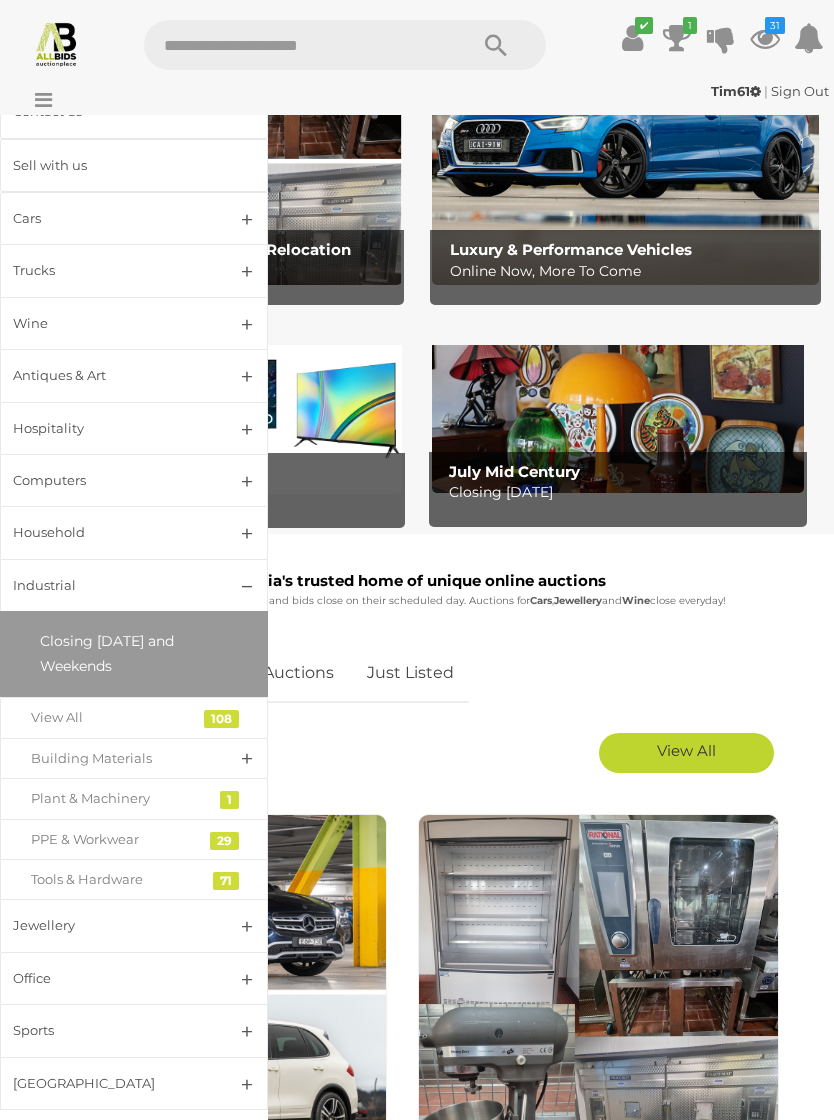 scroll, scrollTop: 189, scrollLeft: 0, axis: vertical 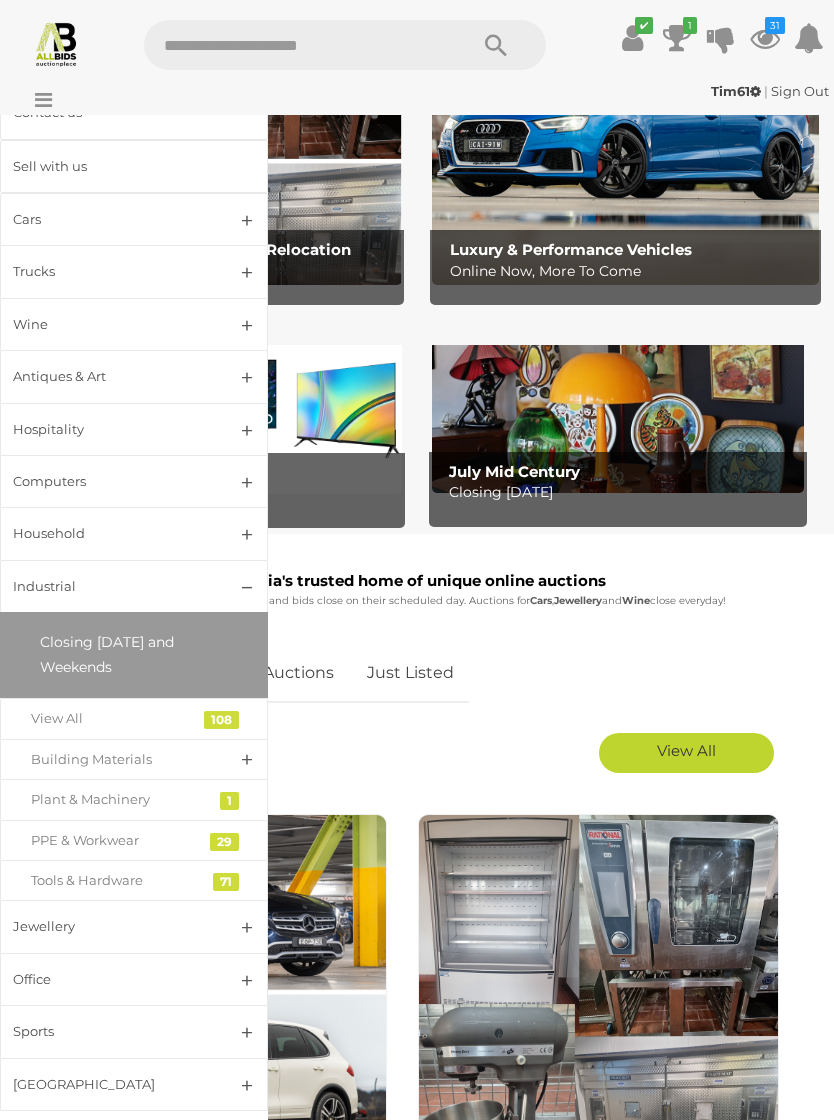 click on "PPE & Workwear" at bounding box center [119, 840] 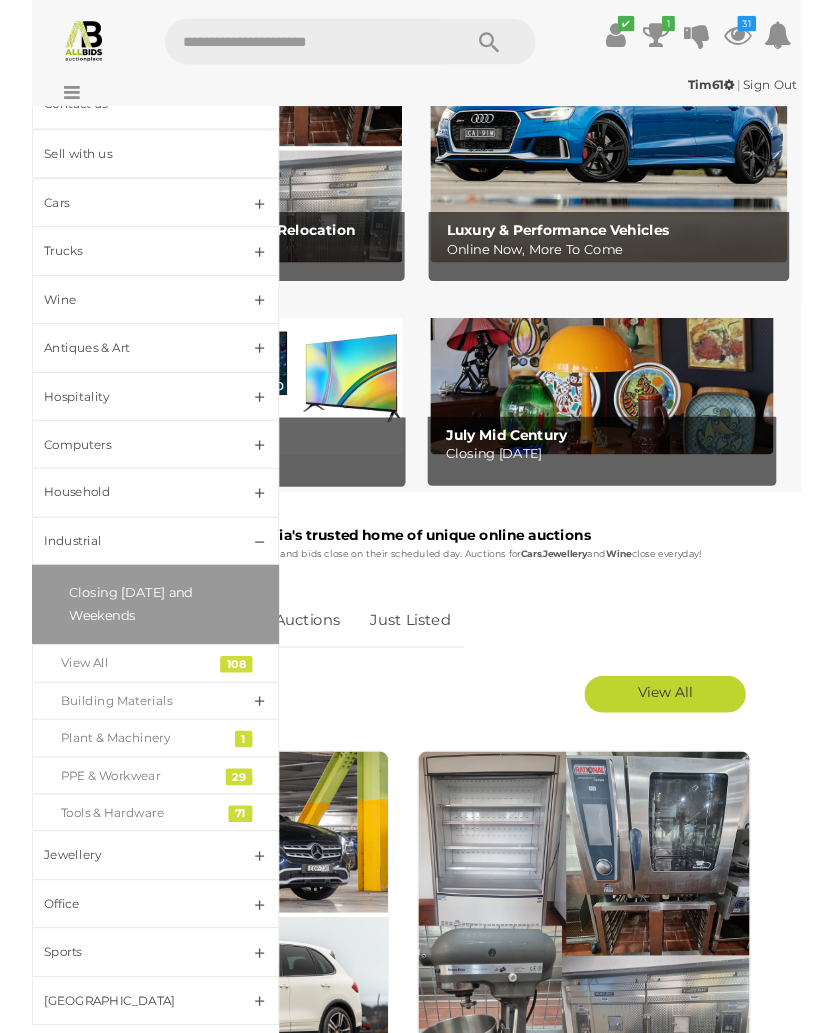 scroll, scrollTop: 309, scrollLeft: 0, axis: vertical 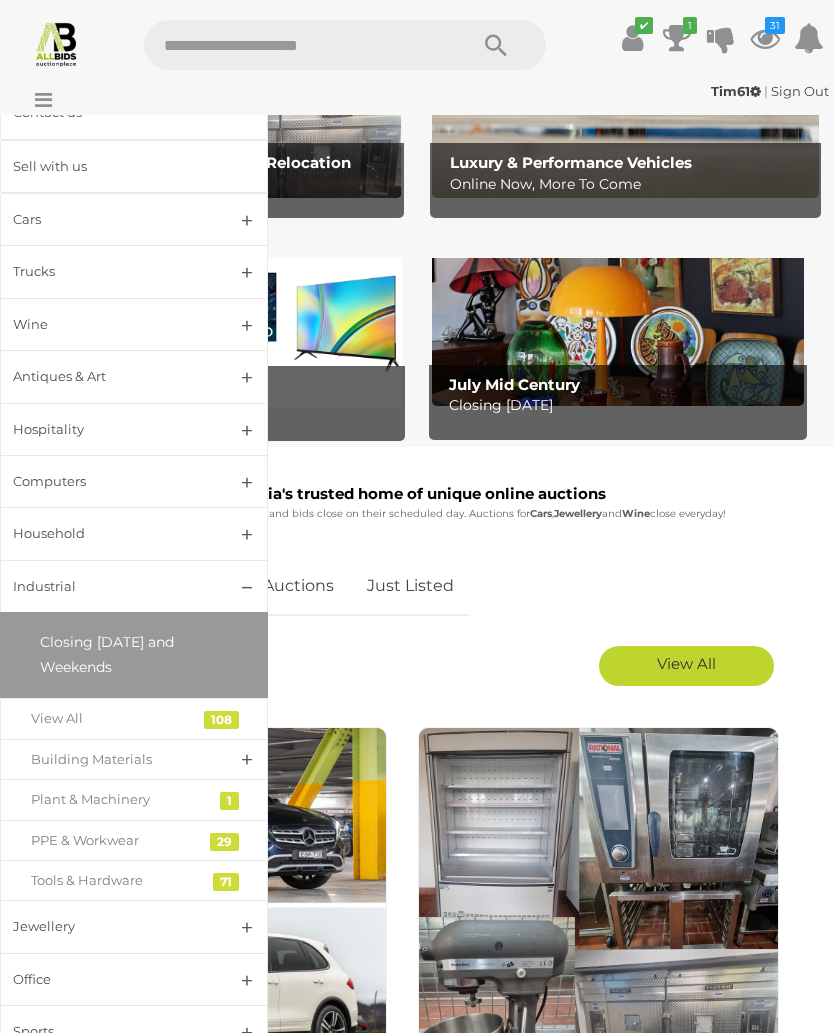 click on "Industrial" at bounding box center (134, 586) 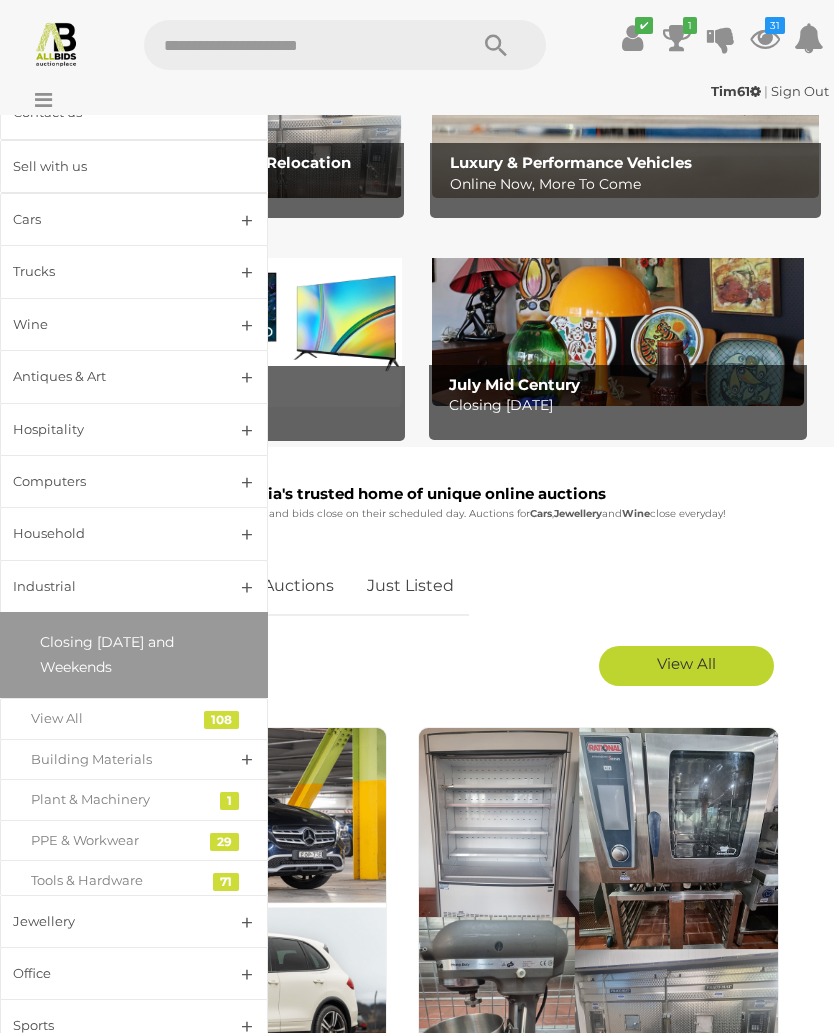 scroll, scrollTop: 0, scrollLeft: 0, axis: both 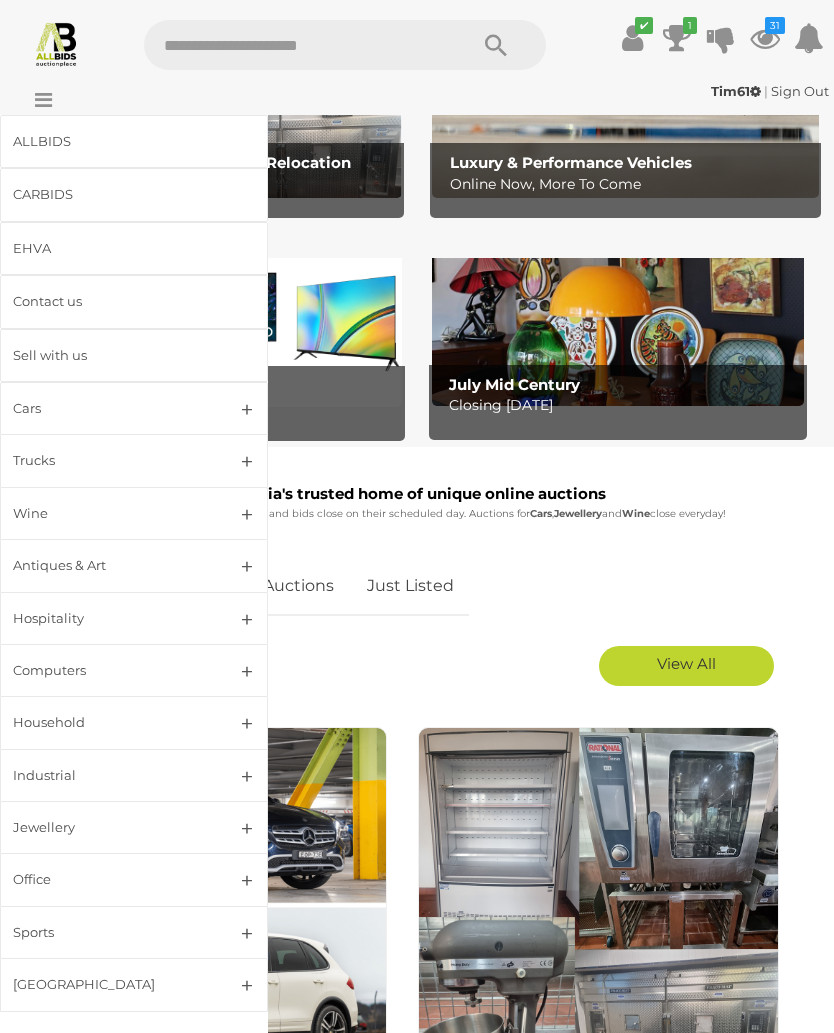 click on "Sports" at bounding box center (134, 932) 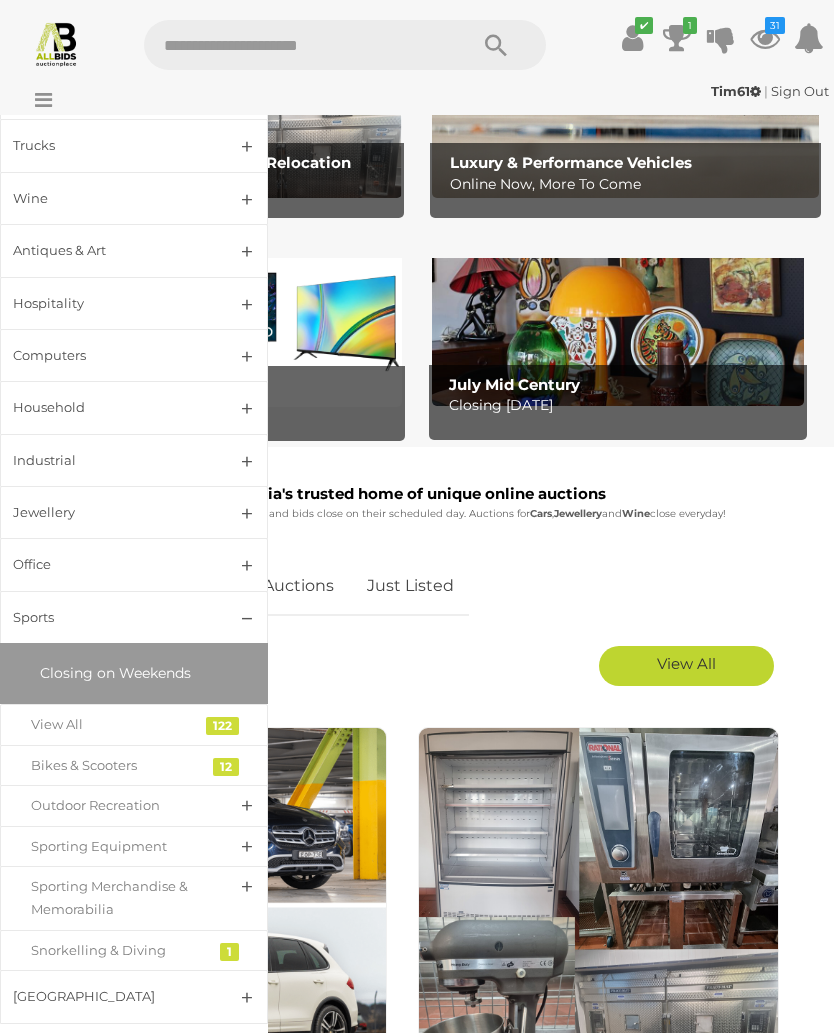 scroll, scrollTop: 314, scrollLeft: 0, axis: vertical 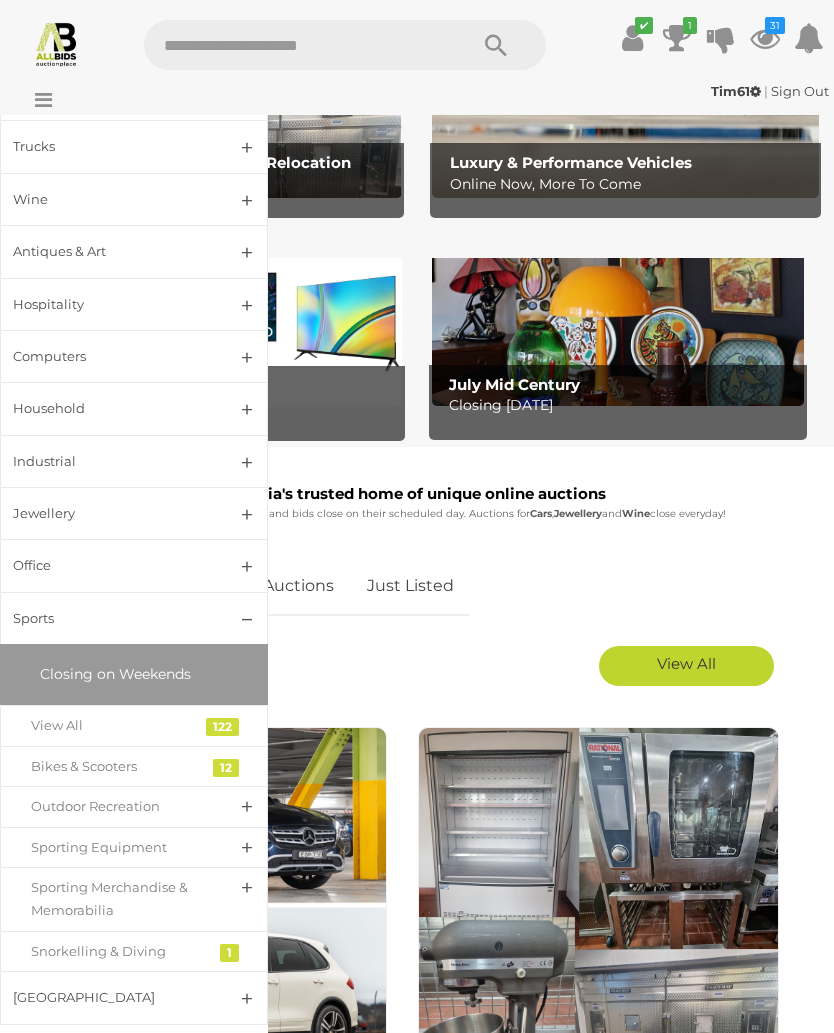 click on "Outdoor Recreation" at bounding box center (134, 806) 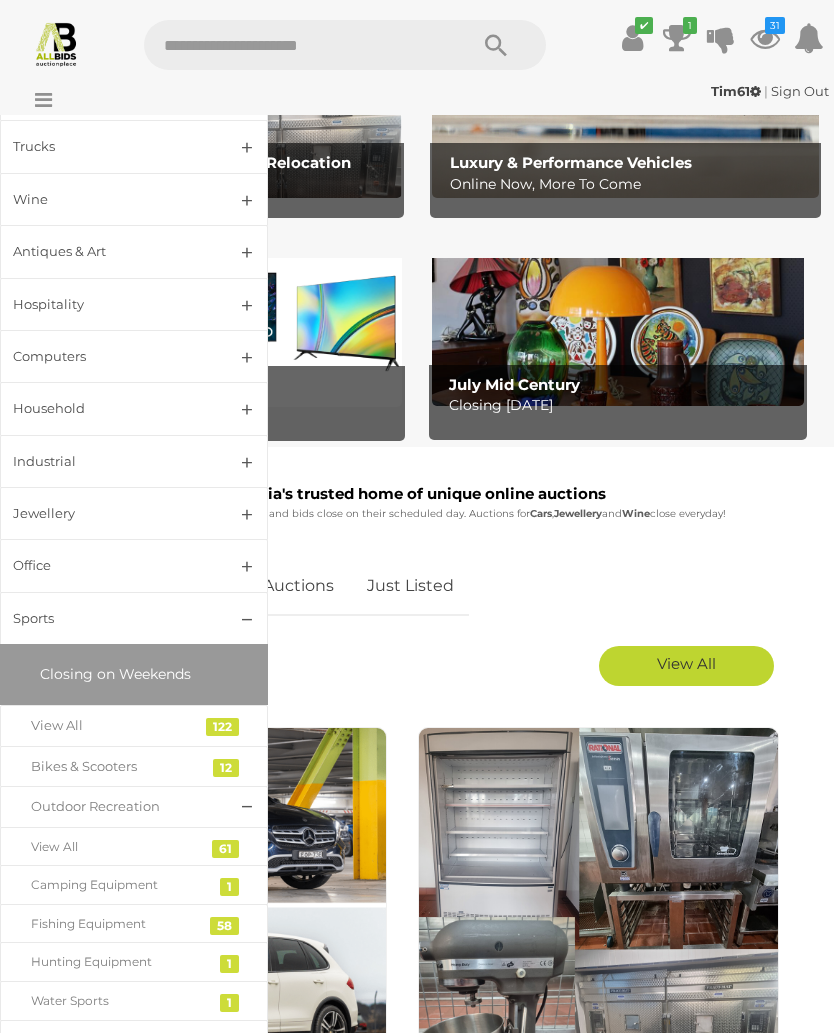 click on "View All" at bounding box center (119, 847) 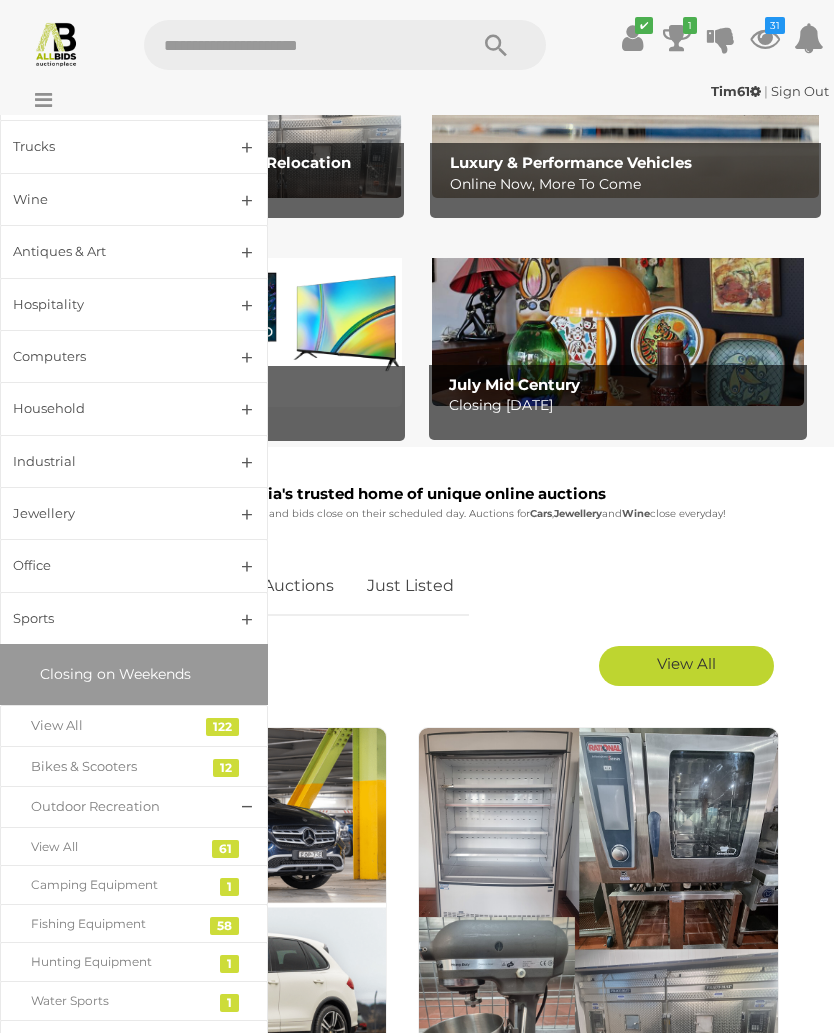 scroll, scrollTop: 0, scrollLeft: 0, axis: both 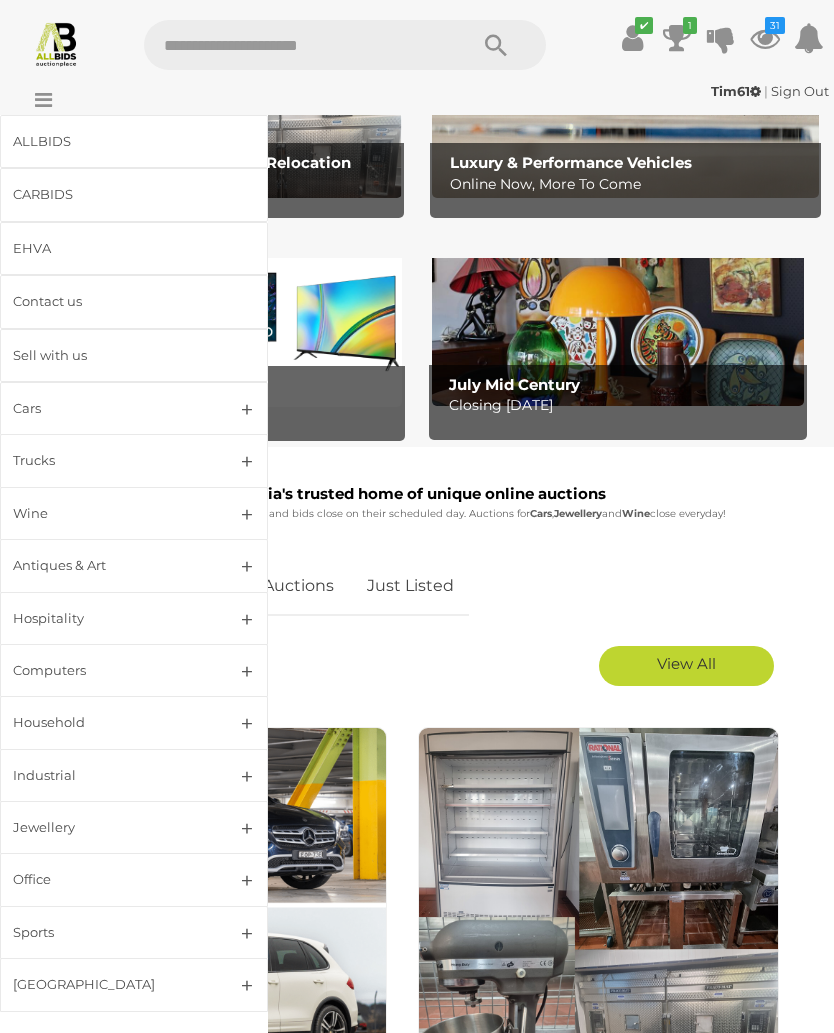 click on "Office" at bounding box center [134, 879] 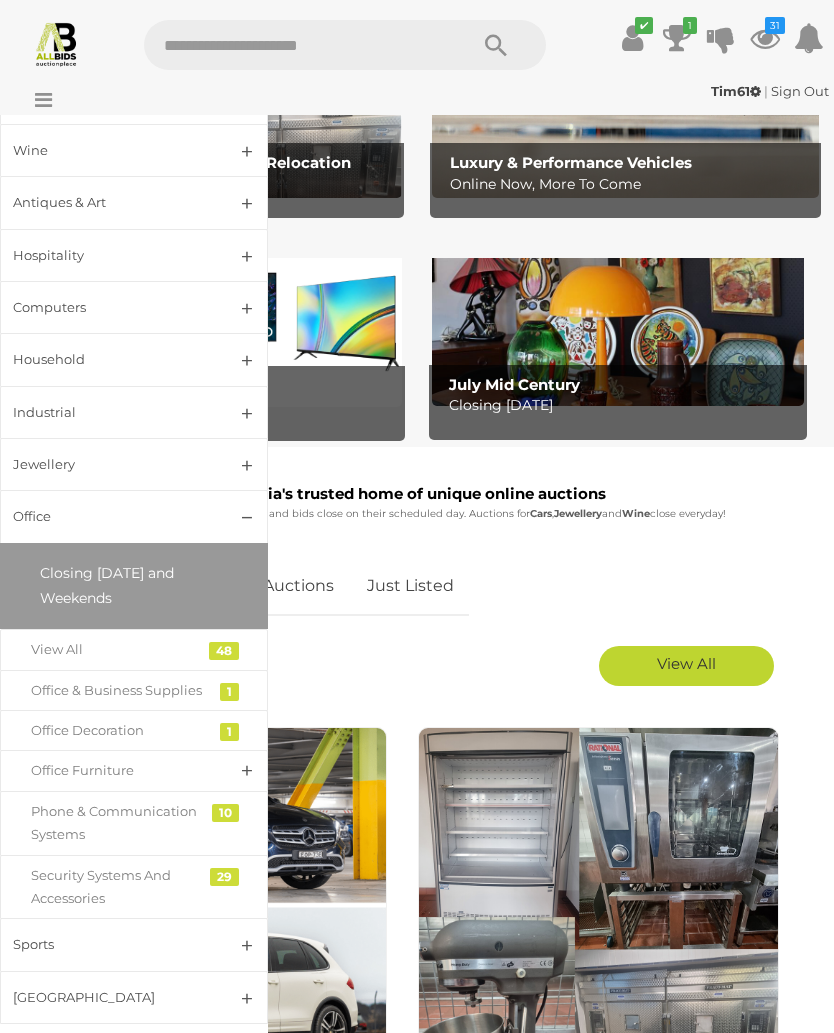 scroll, scrollTop: 362, scrollLeft: 0, axis: vertical 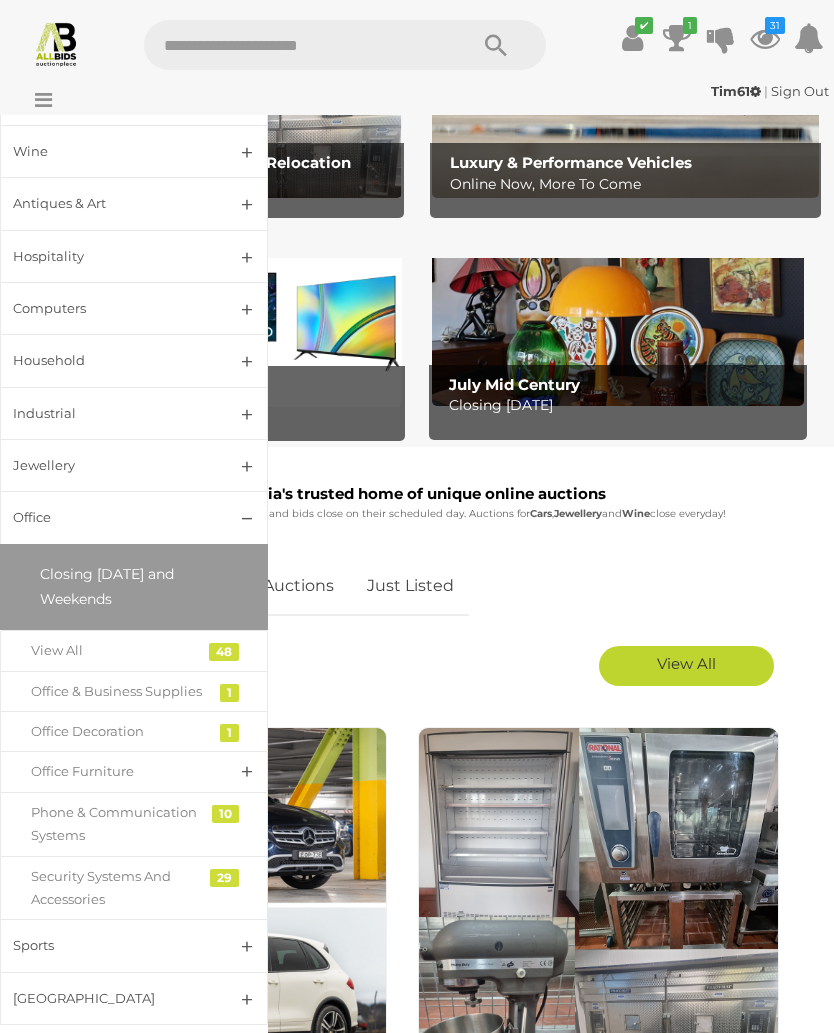 click on "Office Furniture" at bounding box center (134, 771) 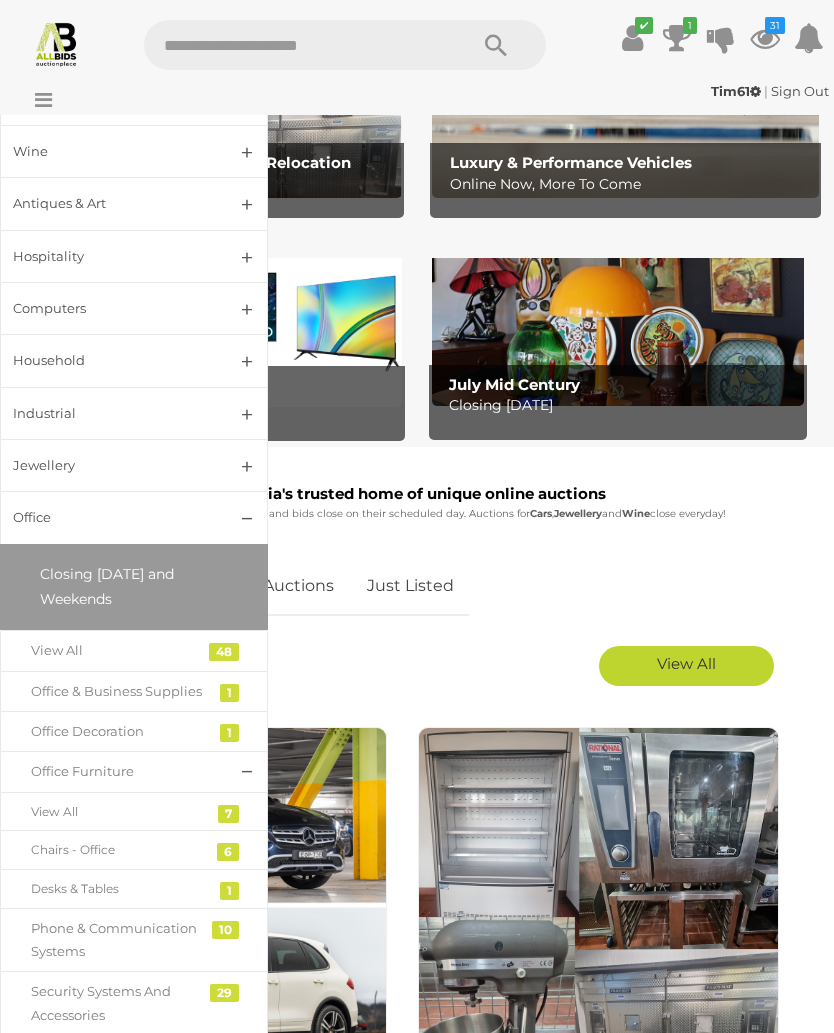 click on "Chairs - Office" at bounding box center (119, 850) 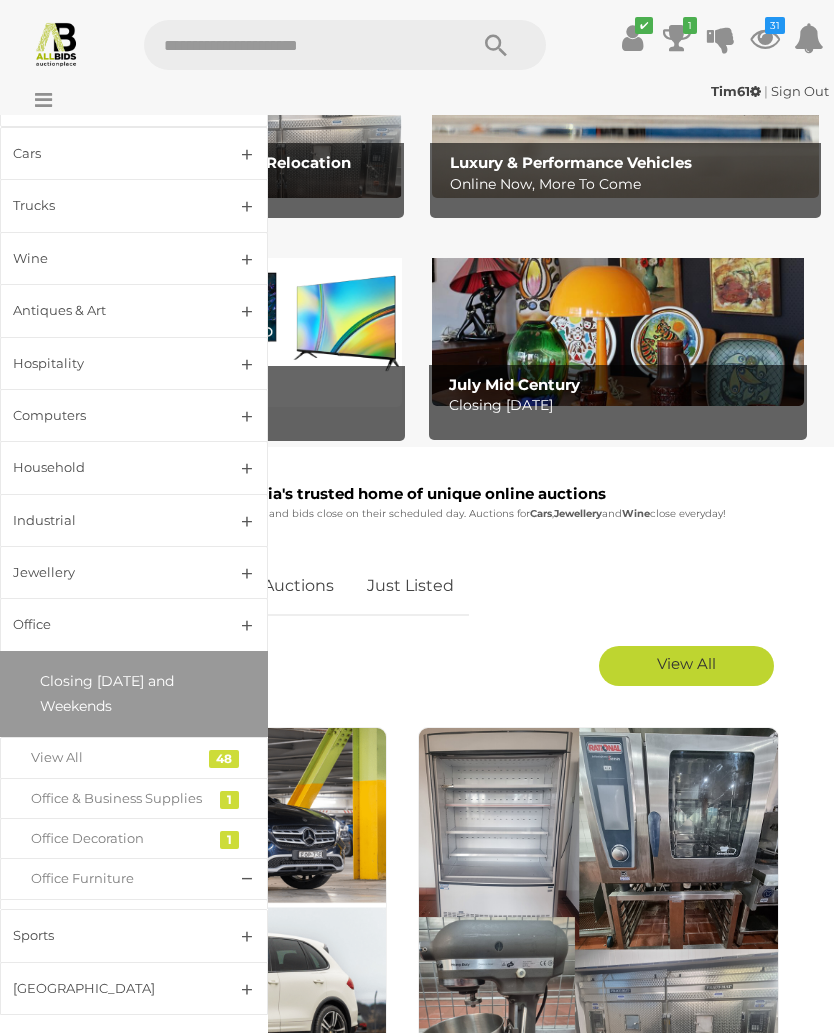 scroll, scrollTop: 0, scrollLeft: 0, axis: both 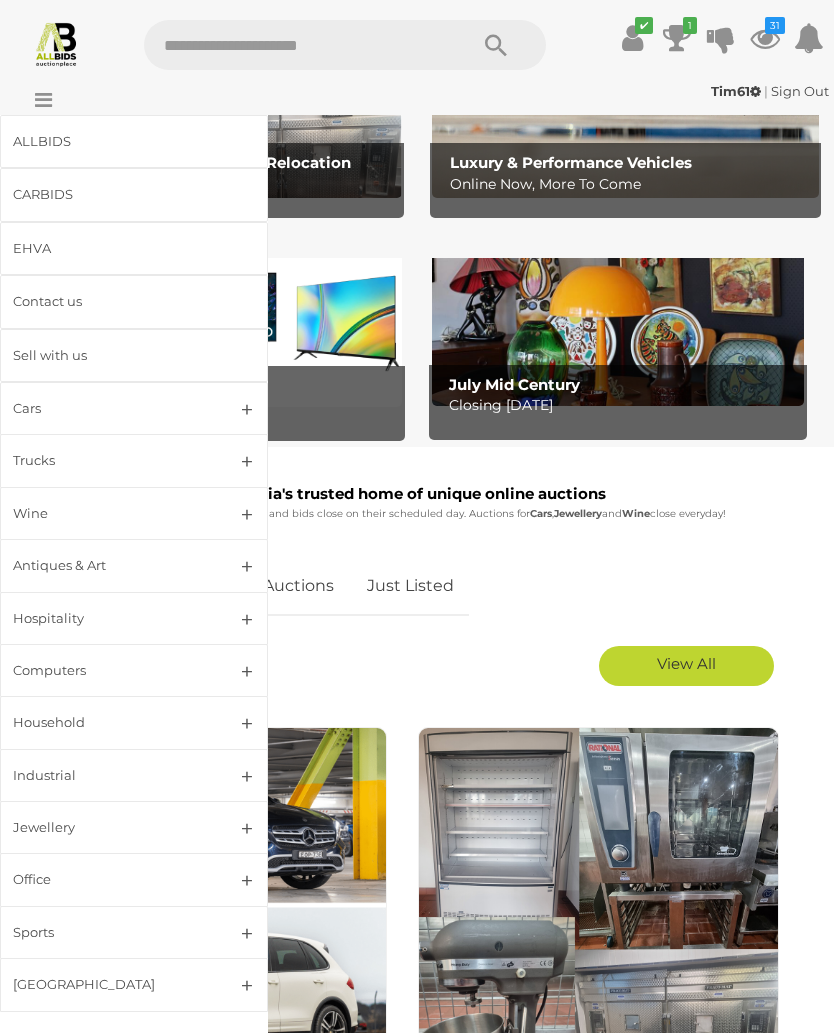 click on "Household" at bounding box center (134, 722) 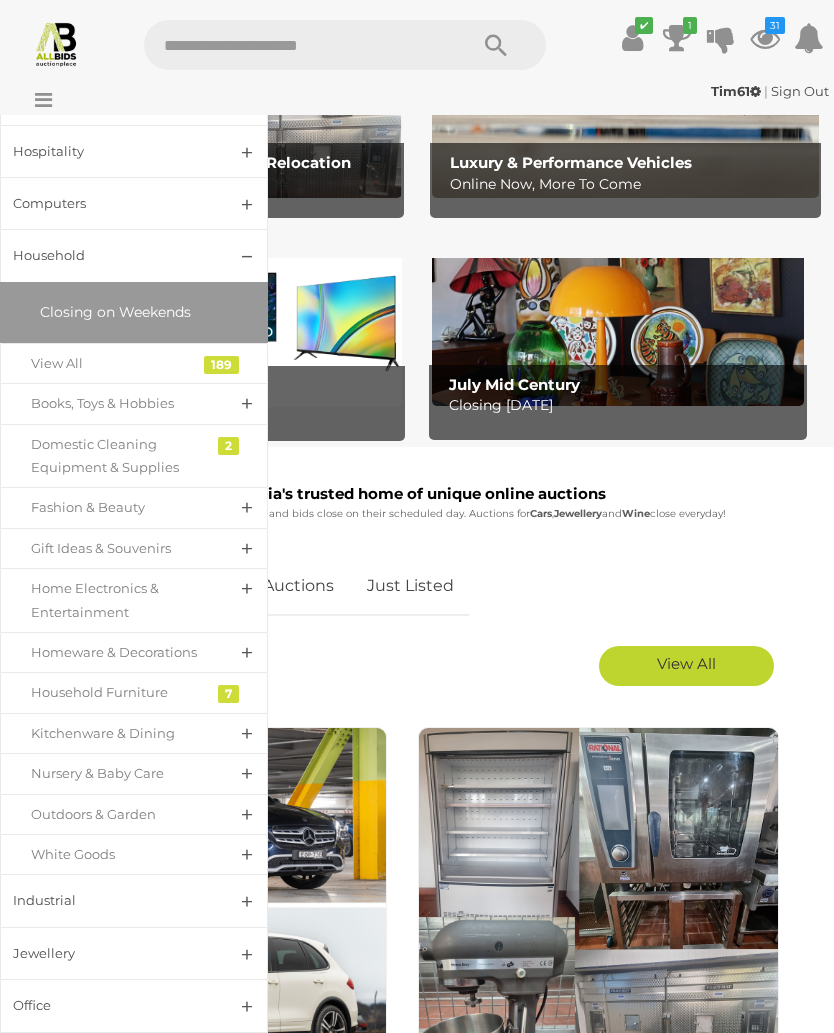 scroll, scrollTop: 468, scrollLeft: 0, axis: vertical 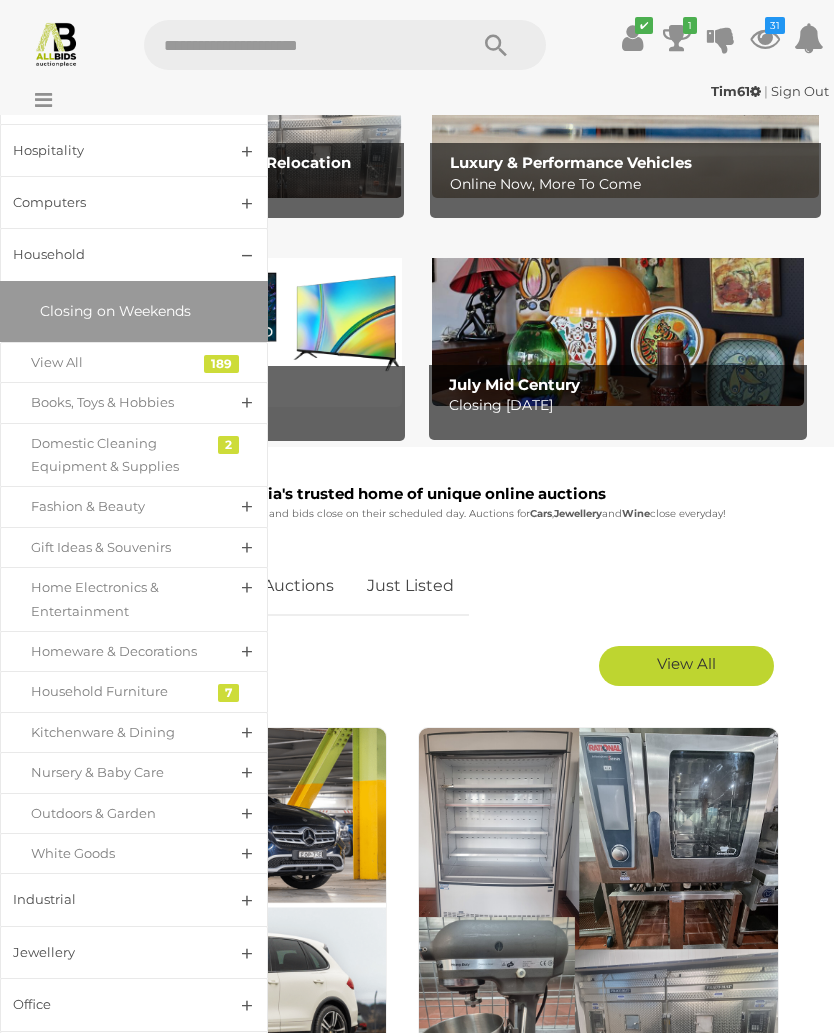 click on "Outdoors & Garden" at bounding box center [119, 813] 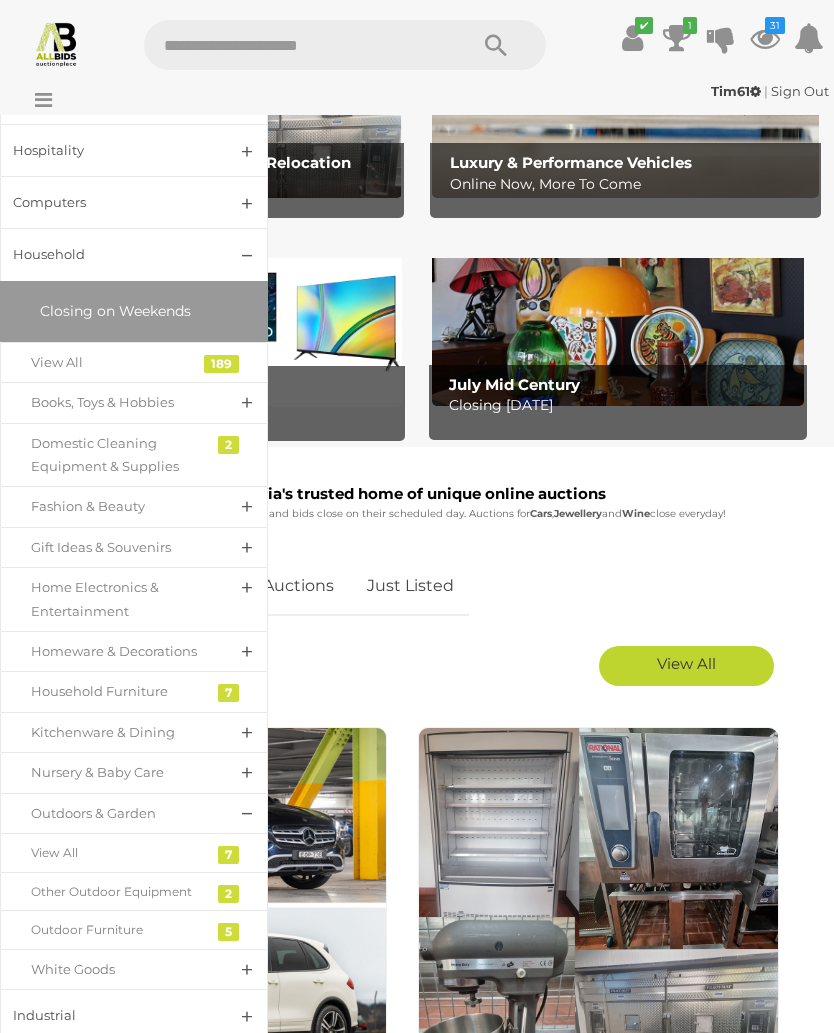 click on "View All" at bounding box center (134, 853) 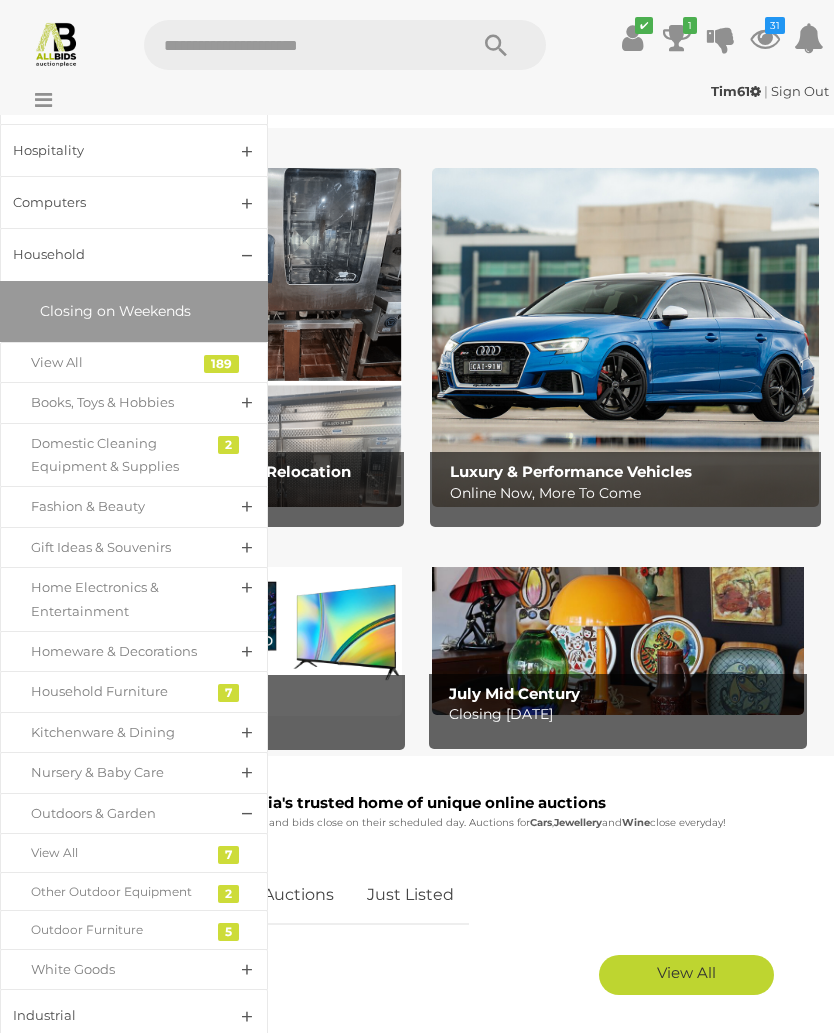 scroll, scrollTop: 309, scrollLeft: 0, axis: vertical 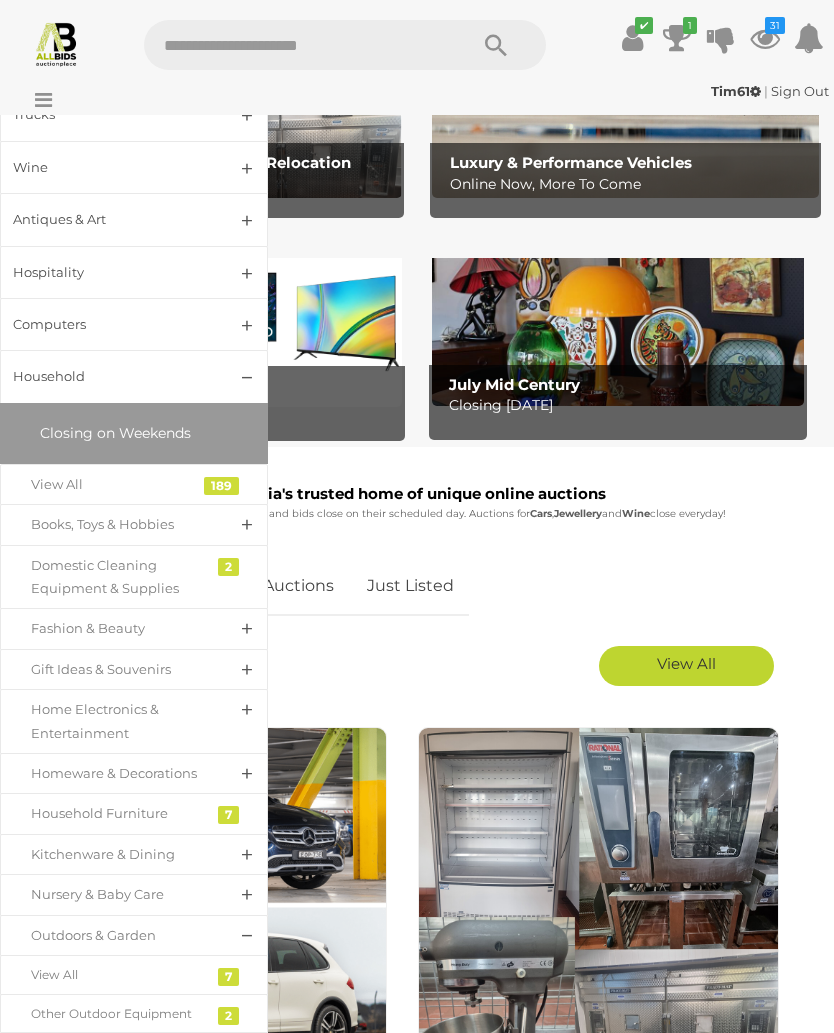 click on "Household" at bounding box center (134, 376) 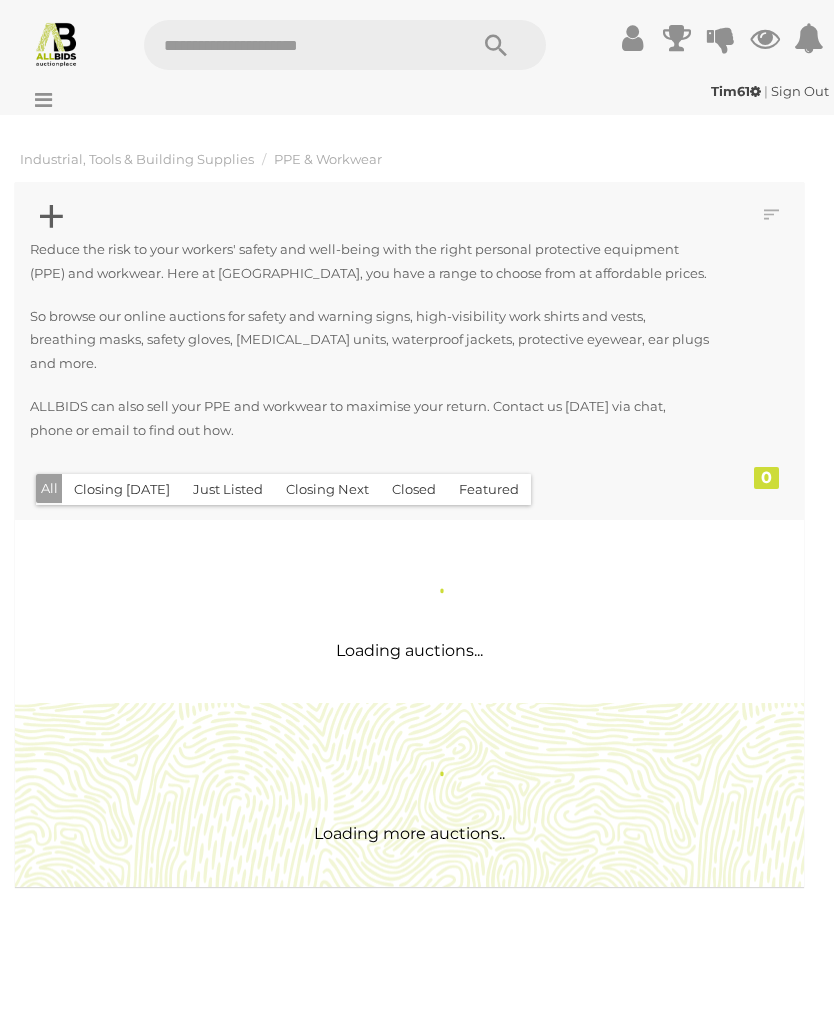 scroll, scrollTop: 0, scrollLeft: 0, axis: both 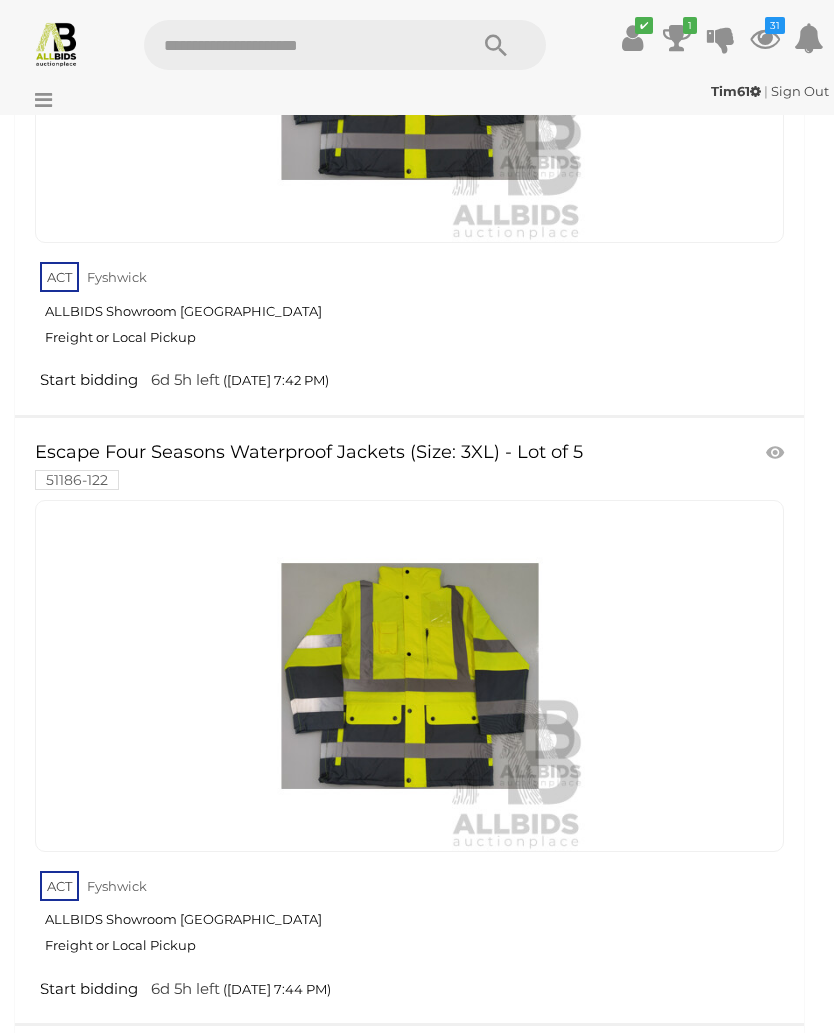click at bounding box center [777, 453] 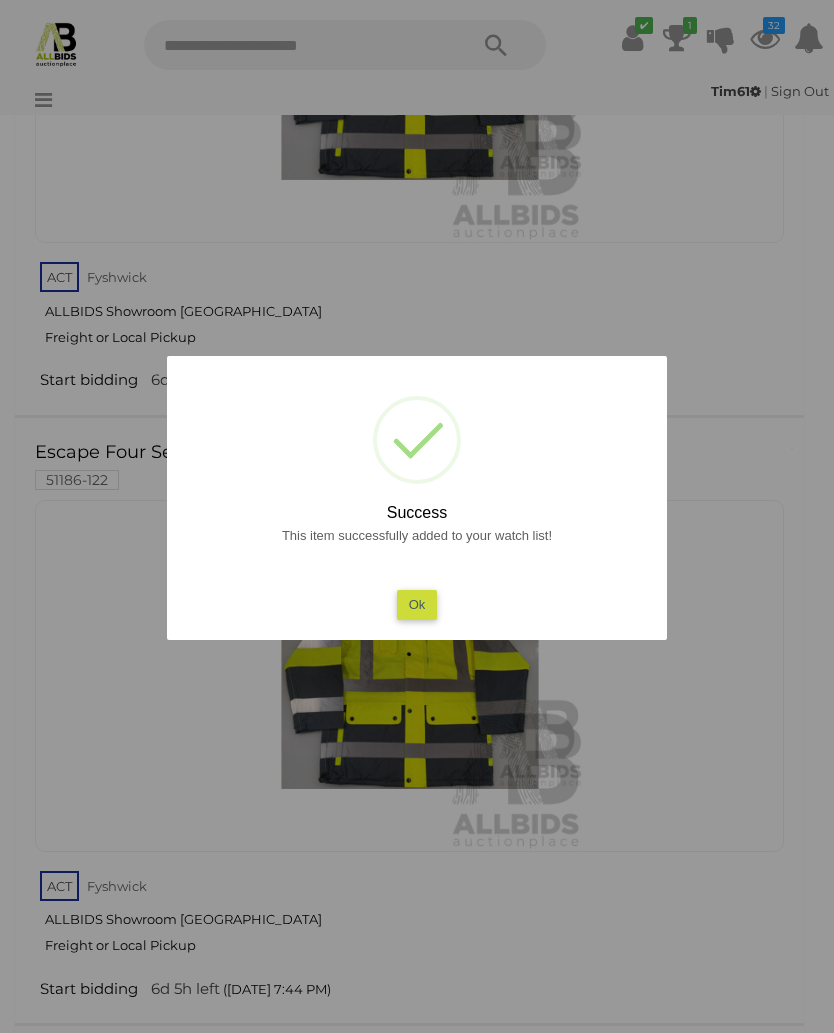 click on "Ok" at bounding box center (417, 604) 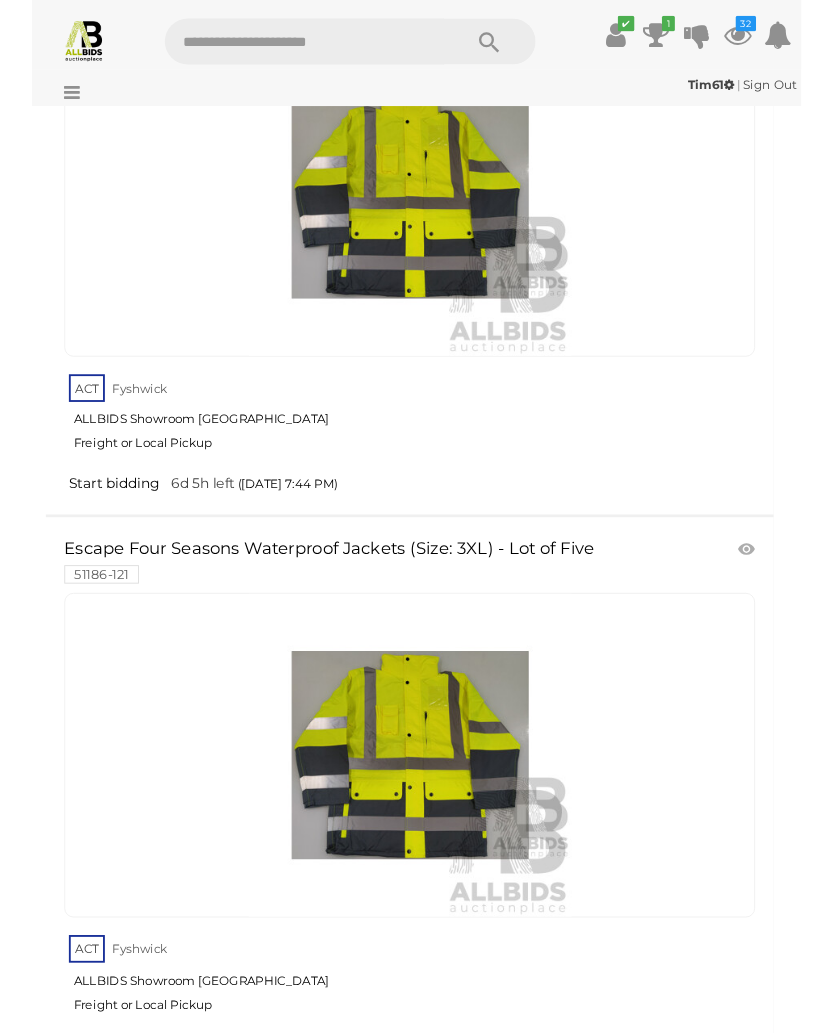 scroll, scrollTop: 9629, scrollLeft: 0, axis: vertical 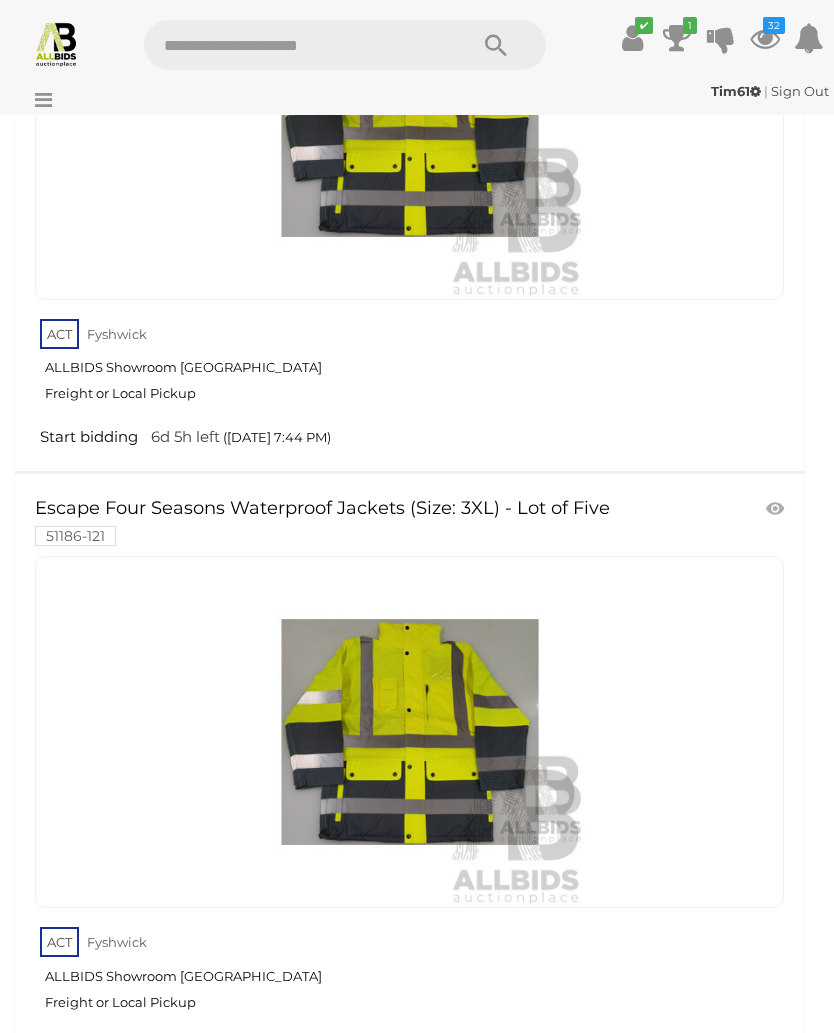 click at bounding box center [777, 509] 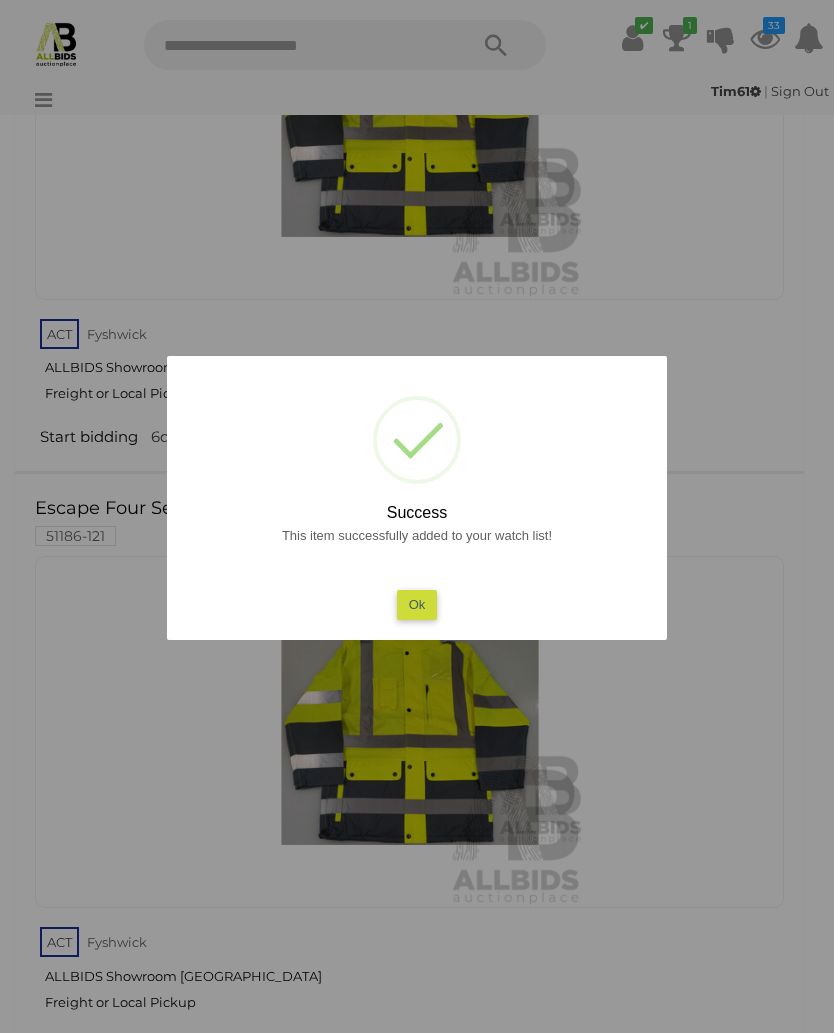 click on "Ok" at bounding box center [417, 604] 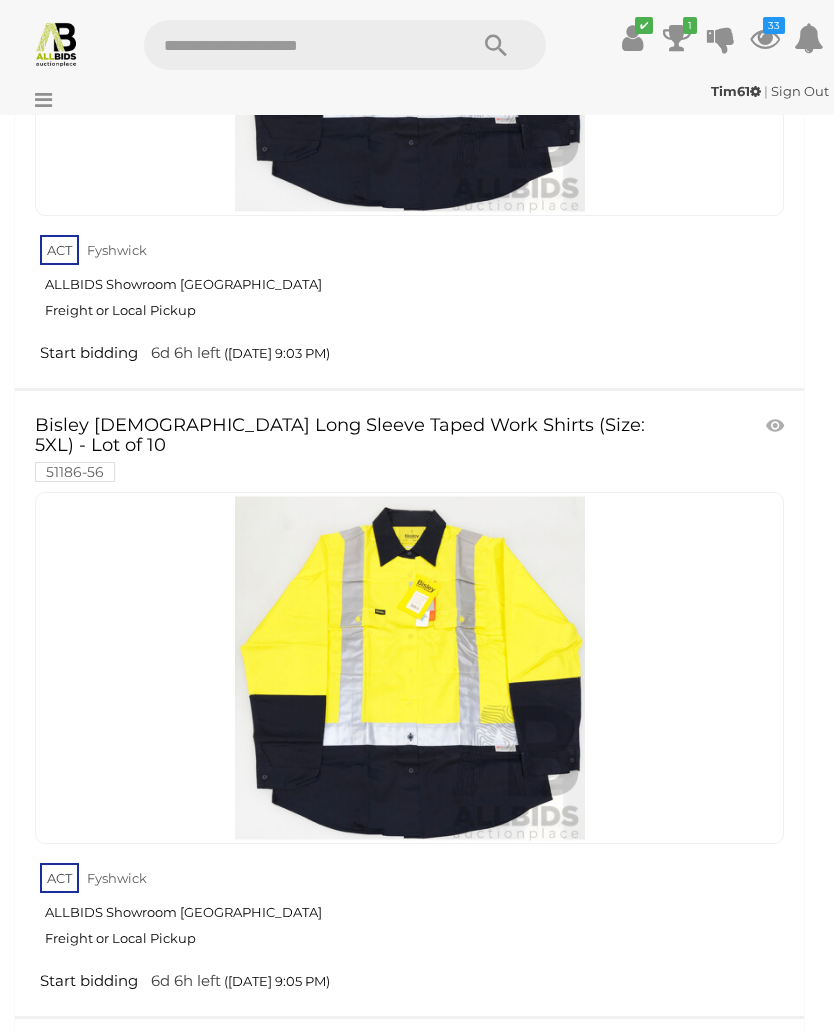scroll, scrollTop: 17171, scrollLeft: 0, axis: vertical 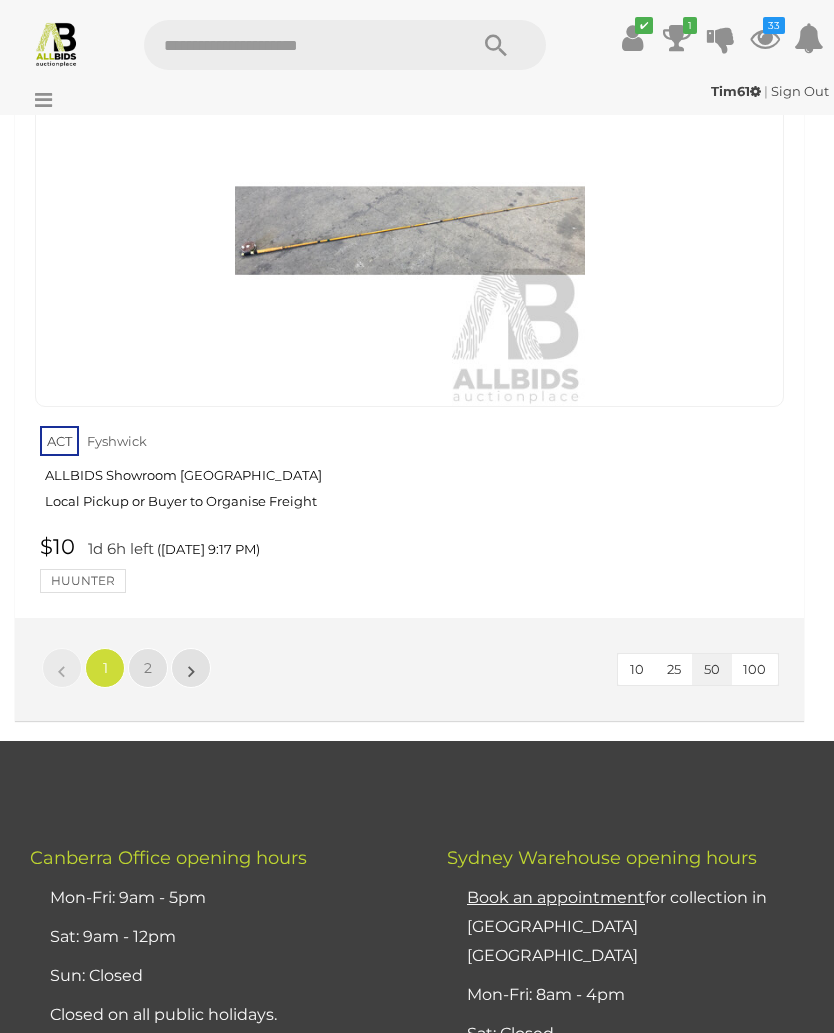 click on "2" at bounding box center [148, 668] 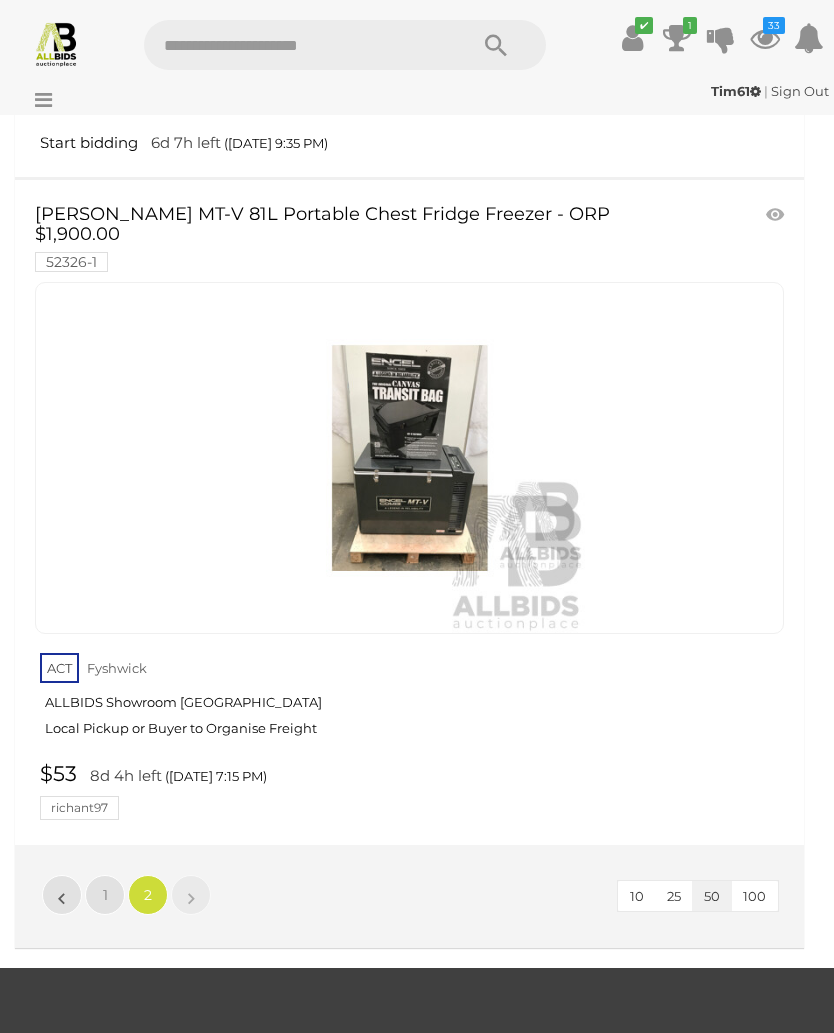 scroll, scrollTop: 6147, scrollLeft: 0, axis: vertical 